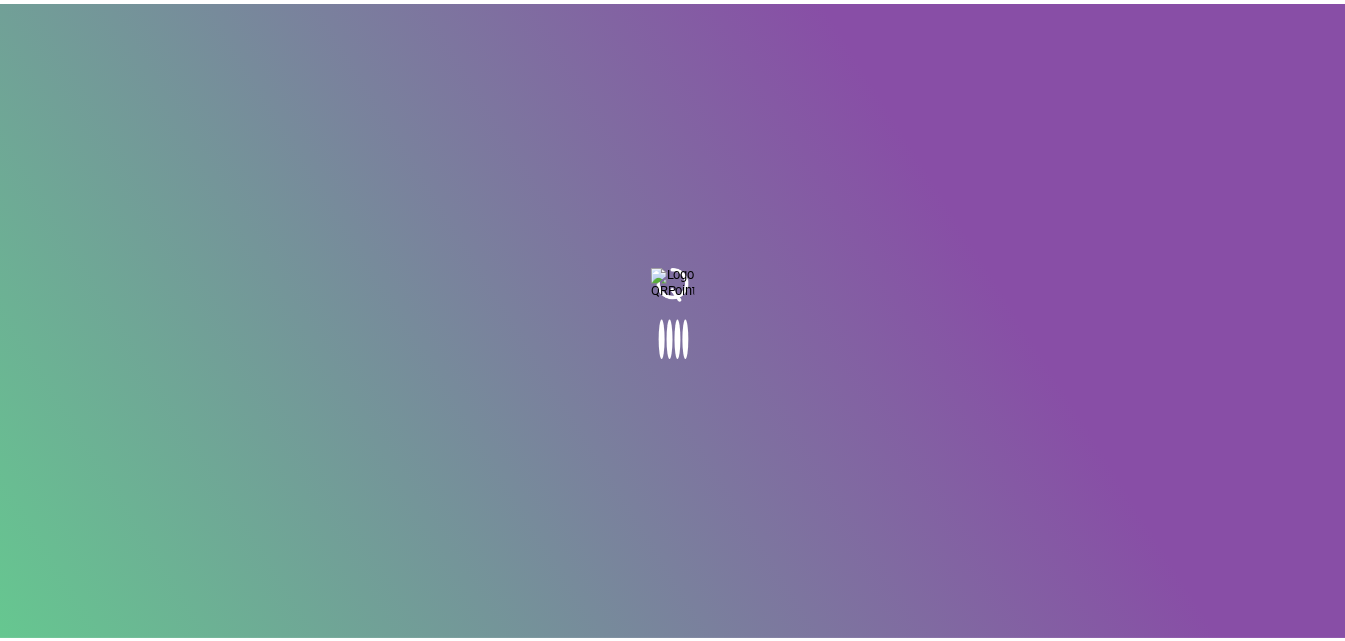 scroll, scrollTop: 0, scrollLeft: 0, axis: both 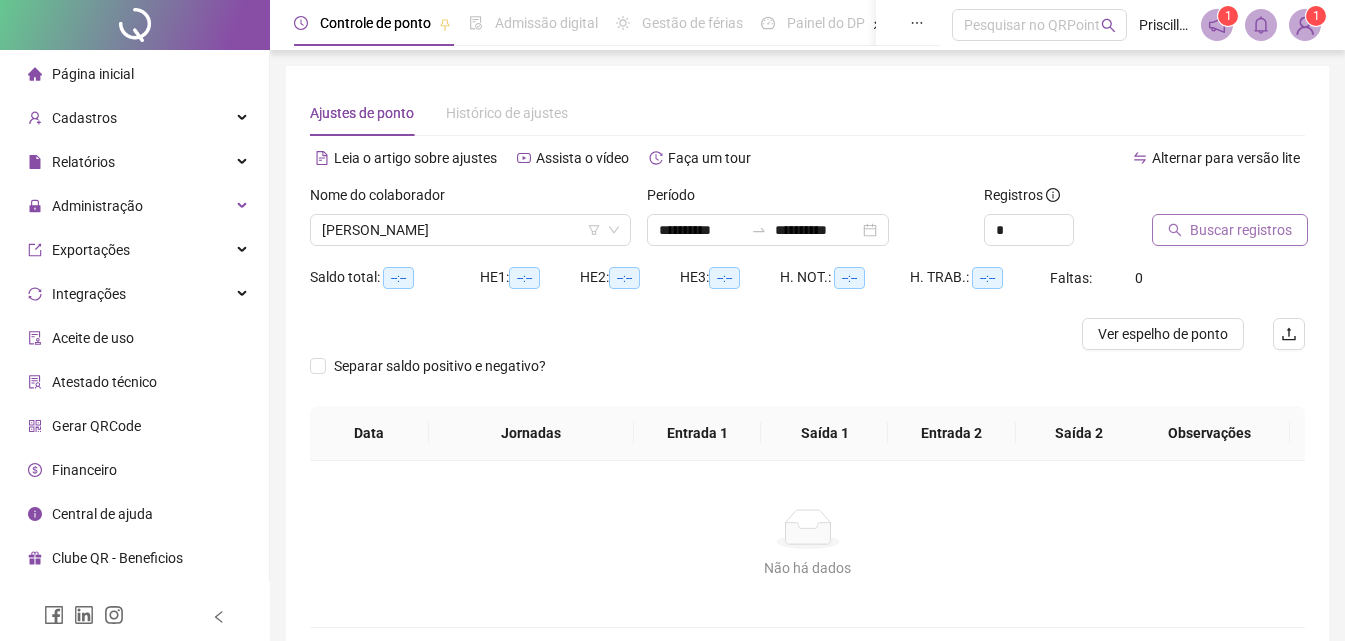 type on "**********" 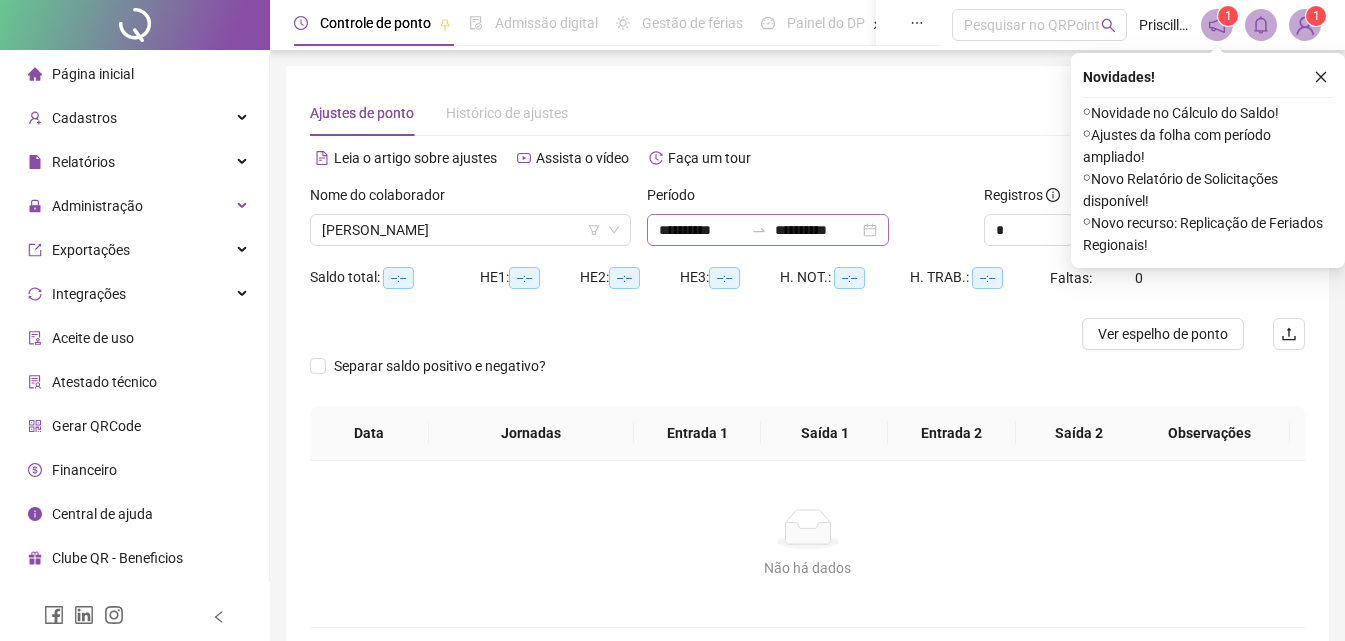 click on "**********" at bounding box center [768, 230] 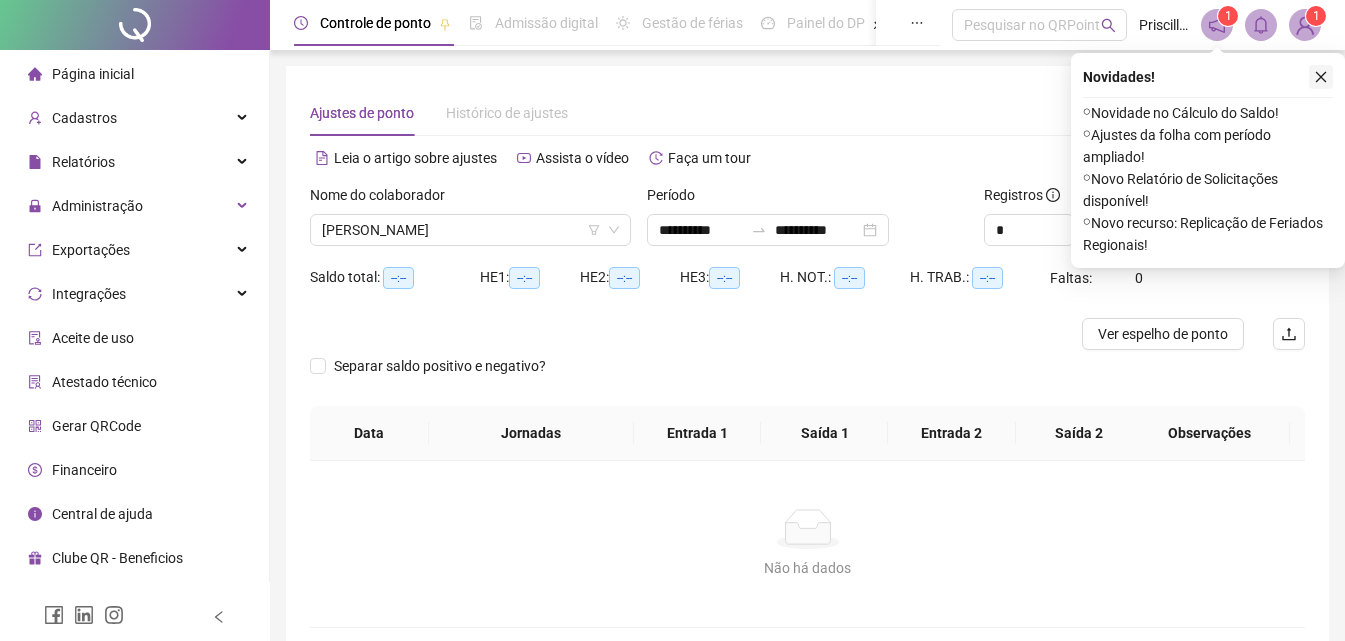 click 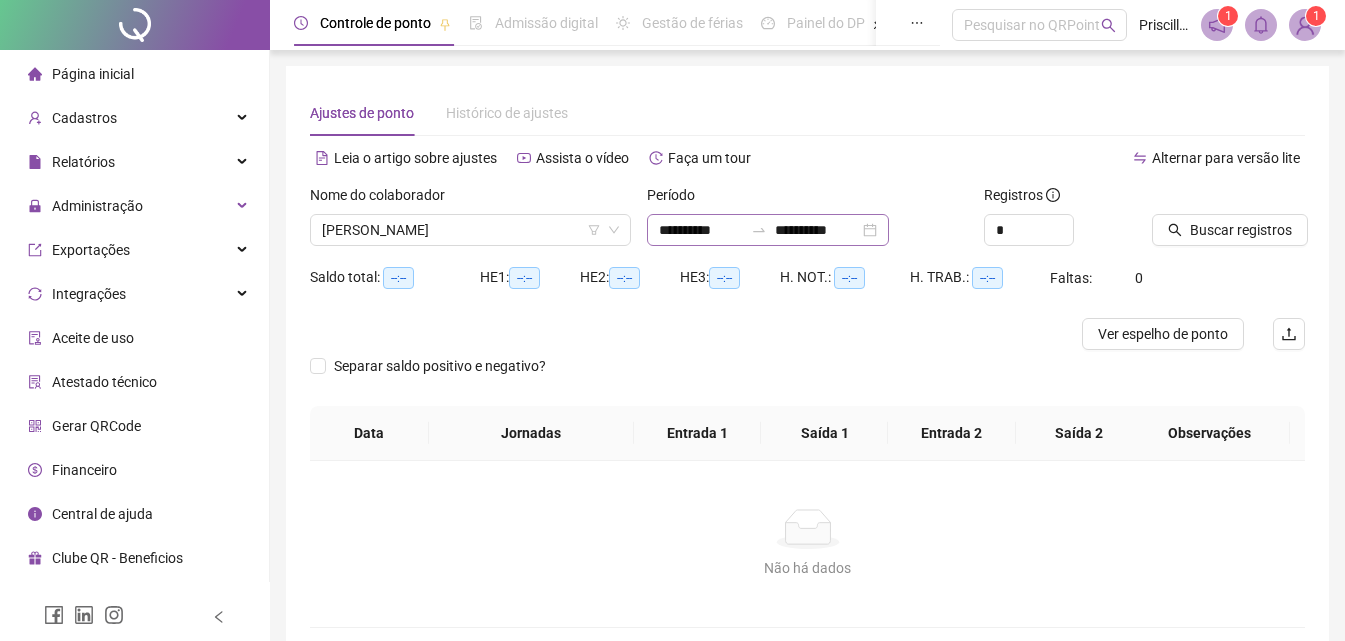 click on "**********" at bounding box center (768, 230) 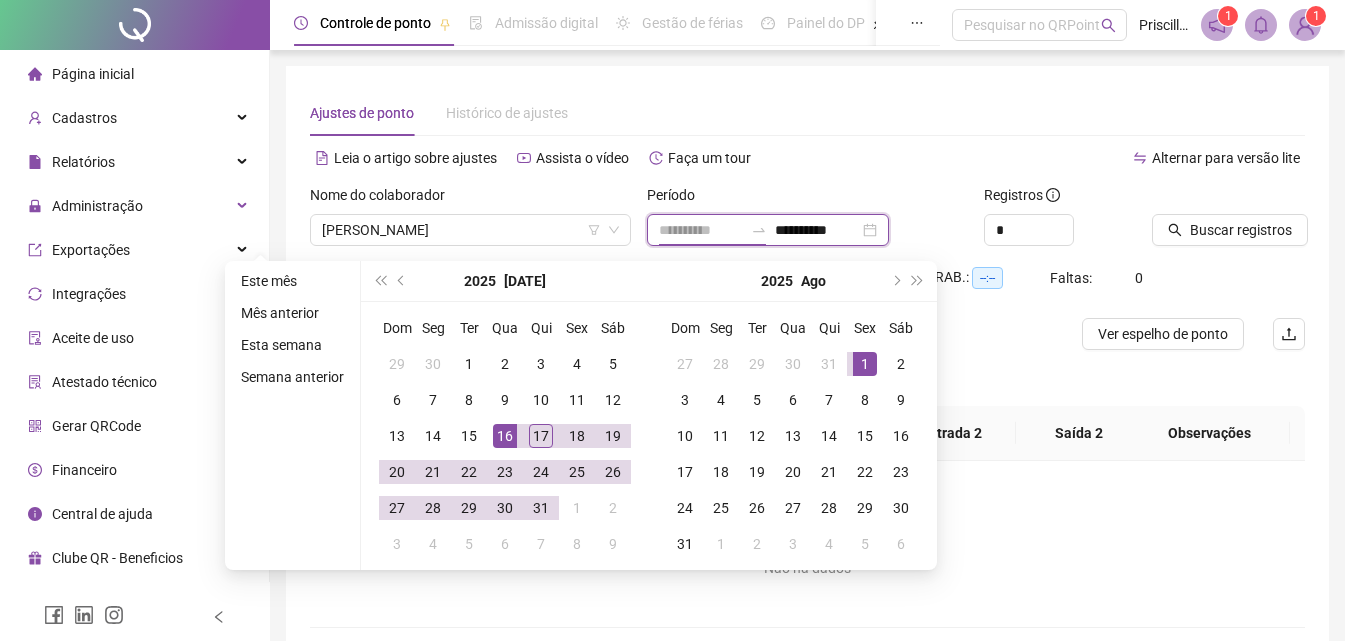 type on "**********" 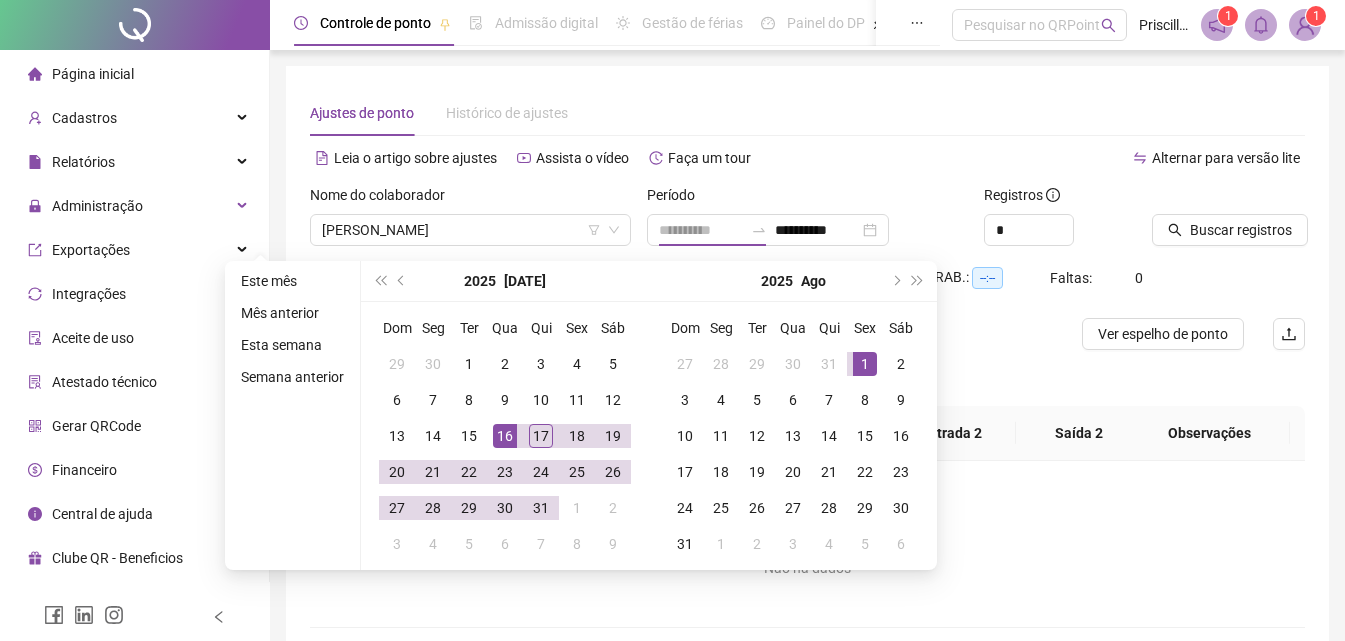 click on "1" at bounding box center (865, 364) 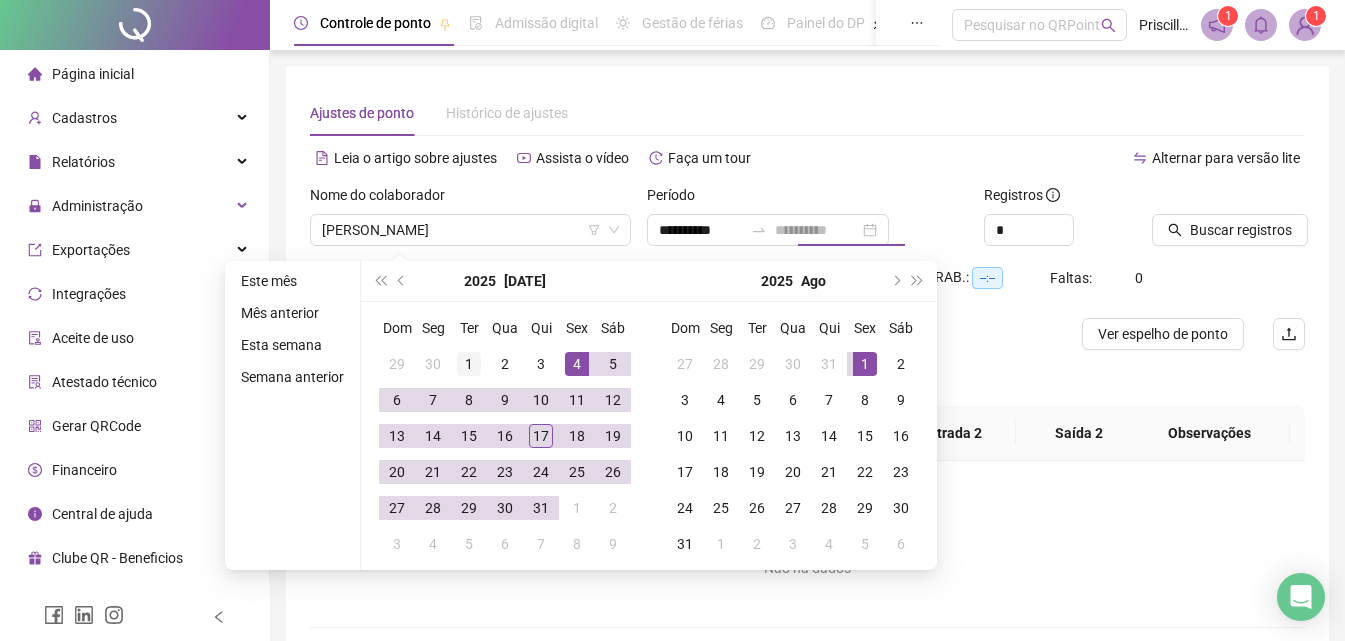 click on "1" at bounding box center (469, 364) 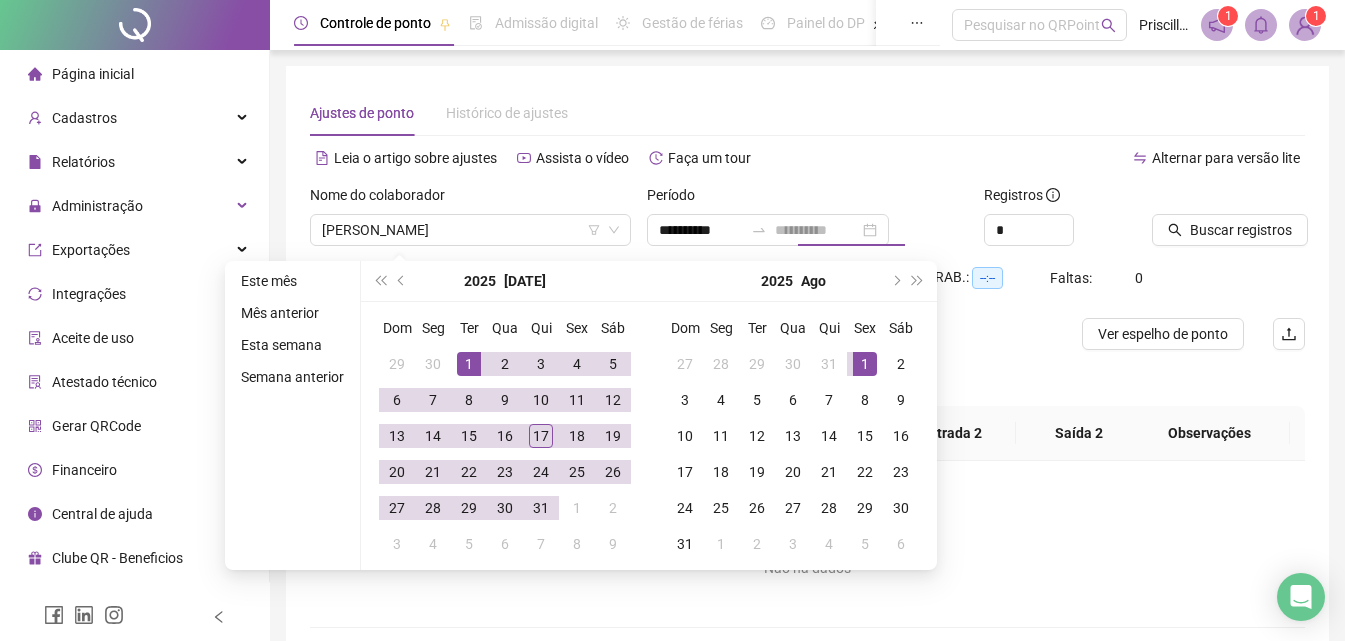 type on "**********" 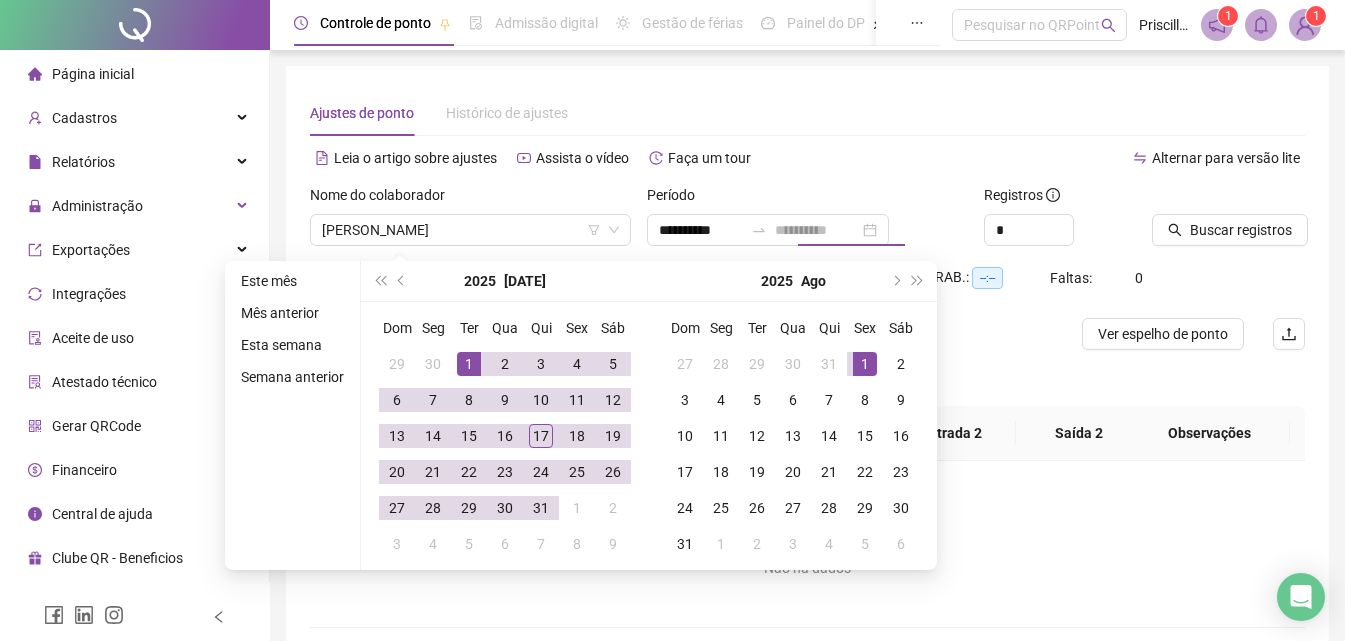 click on "Separar saldo positivo e negativo?" at bounding box center (440, 366) 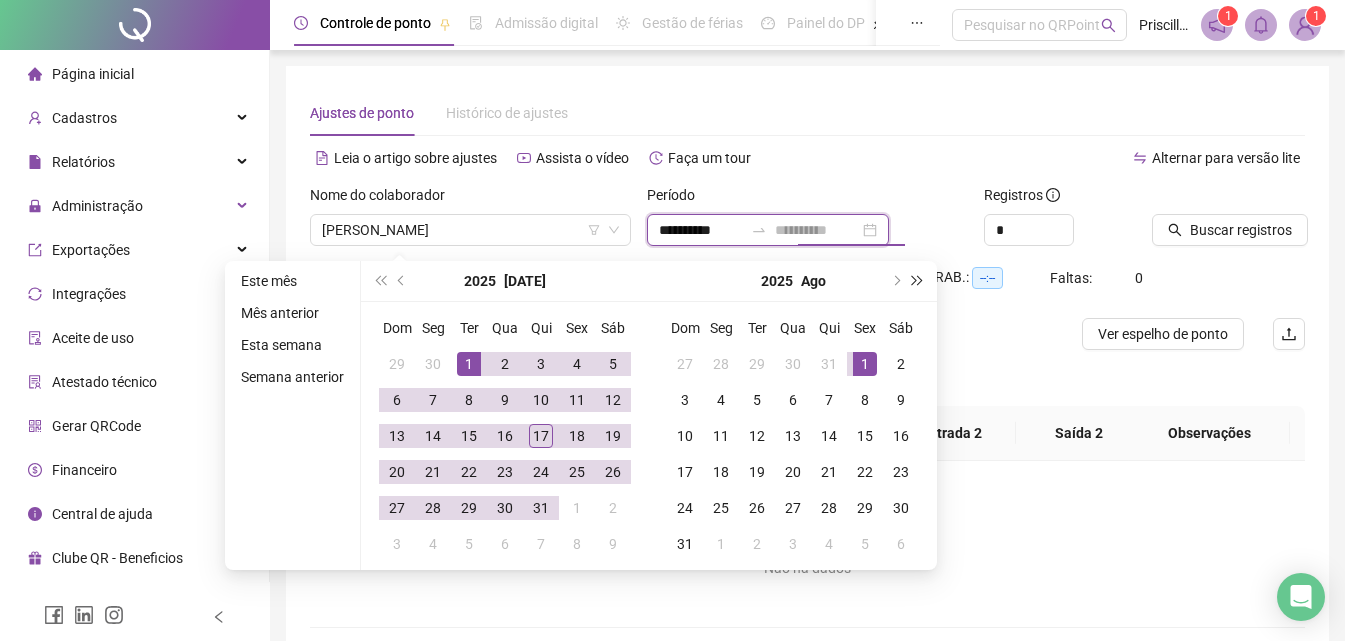 click on "**********" at bounding box center [701, 230] 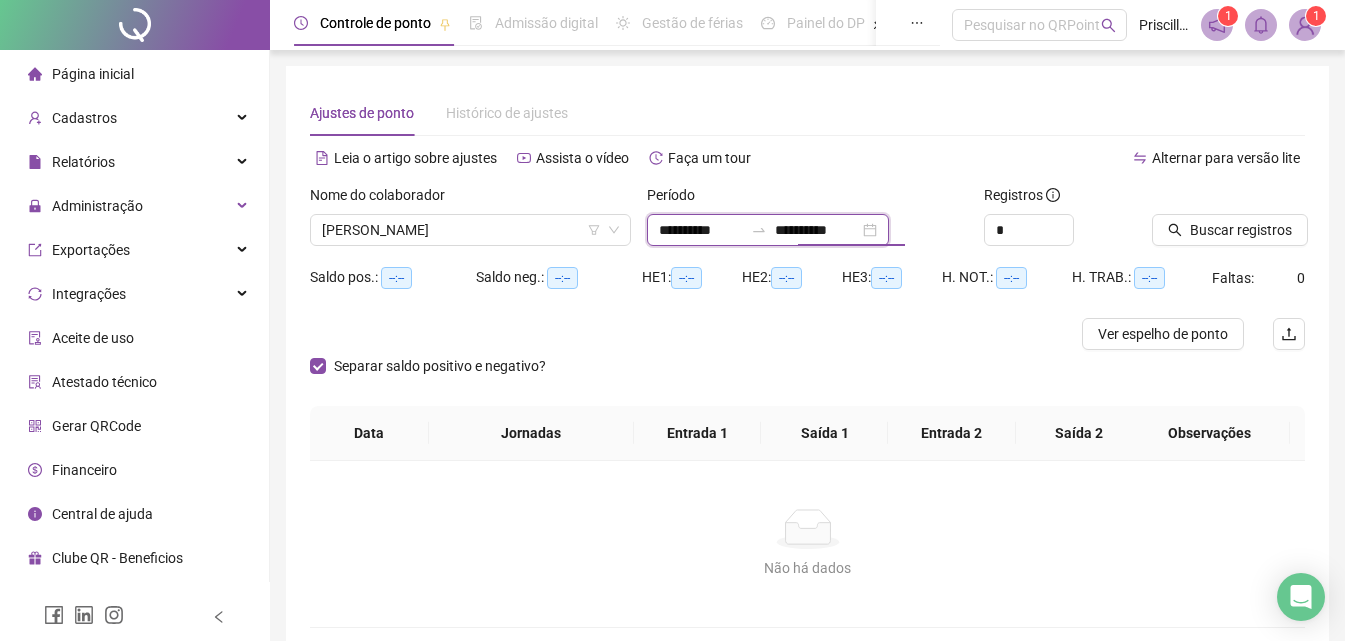 type on "**********" 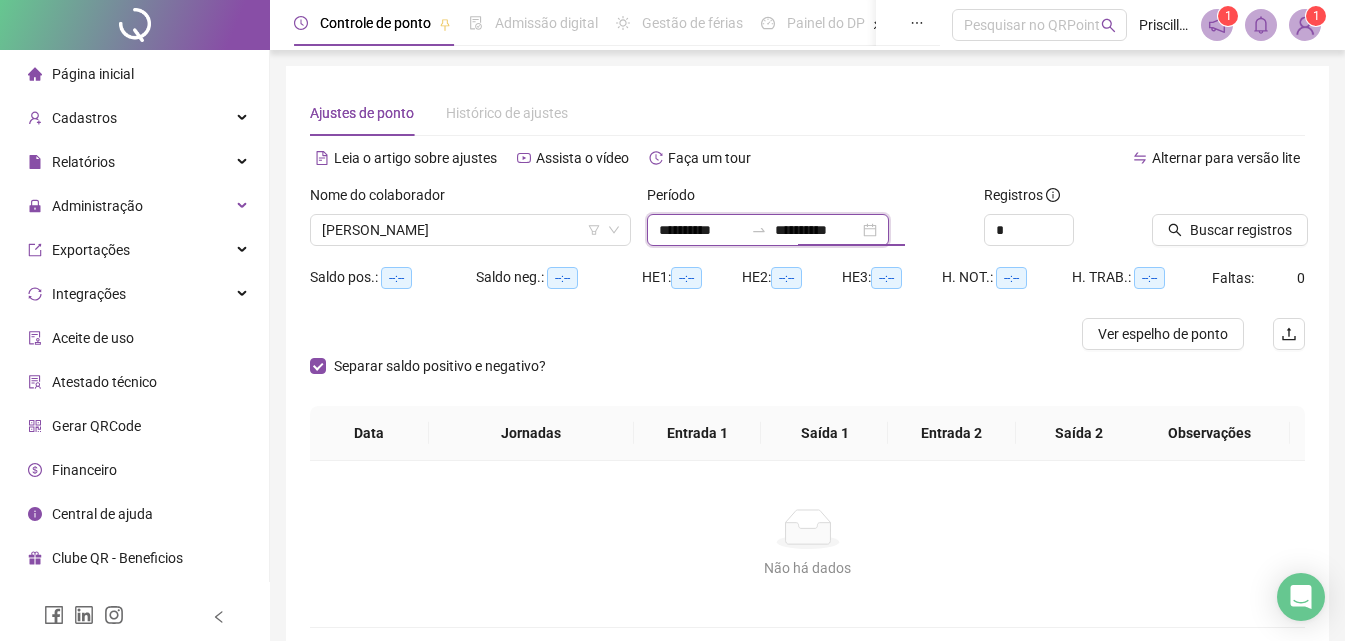 click on "**********" at bounding box center (768, 230) 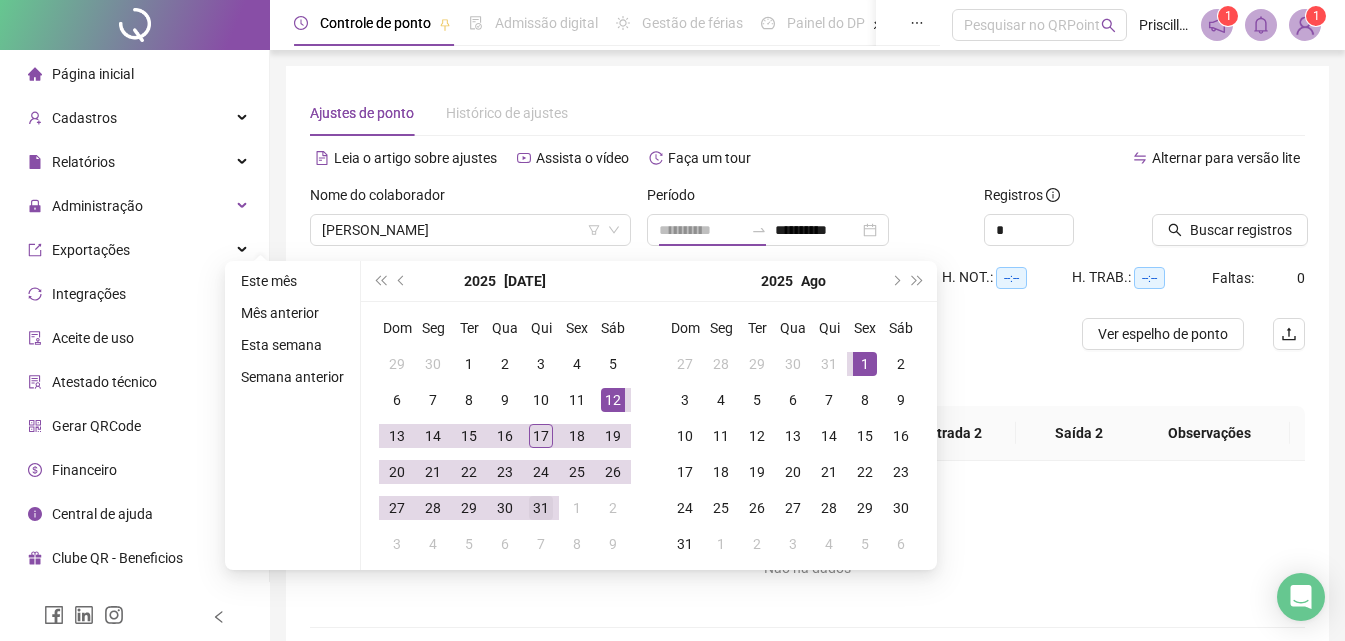 click on "31" at bounding box center [541, 508] 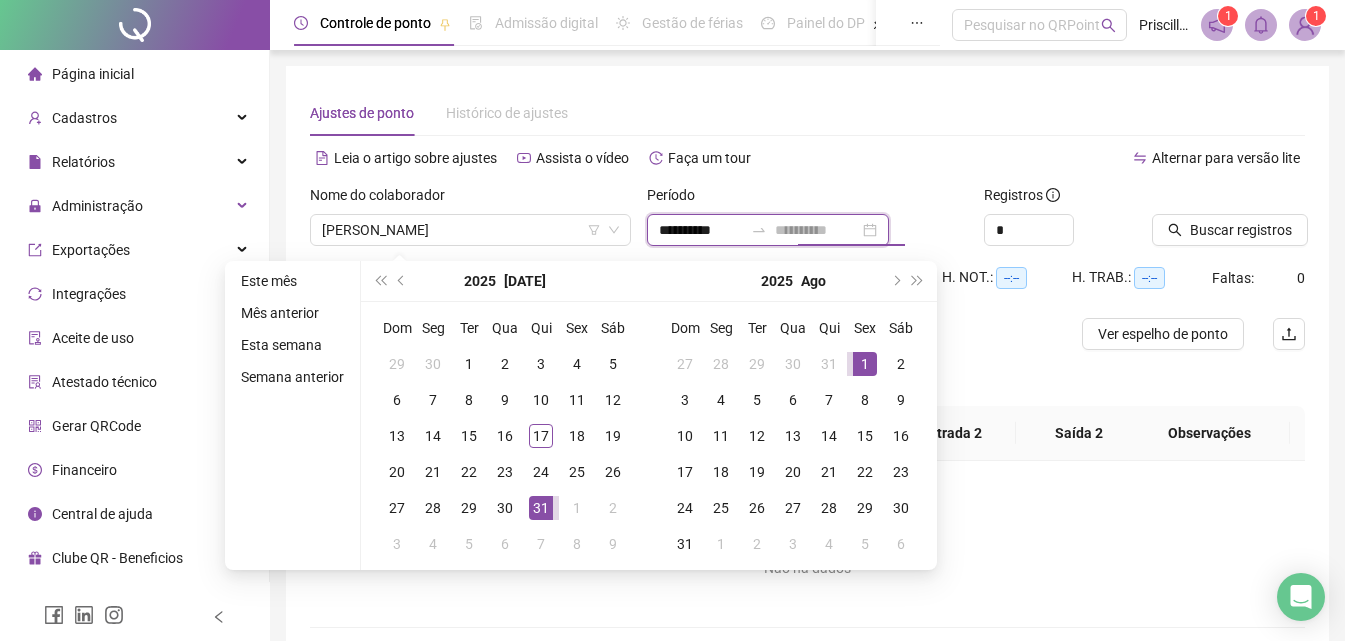 type on "**********" 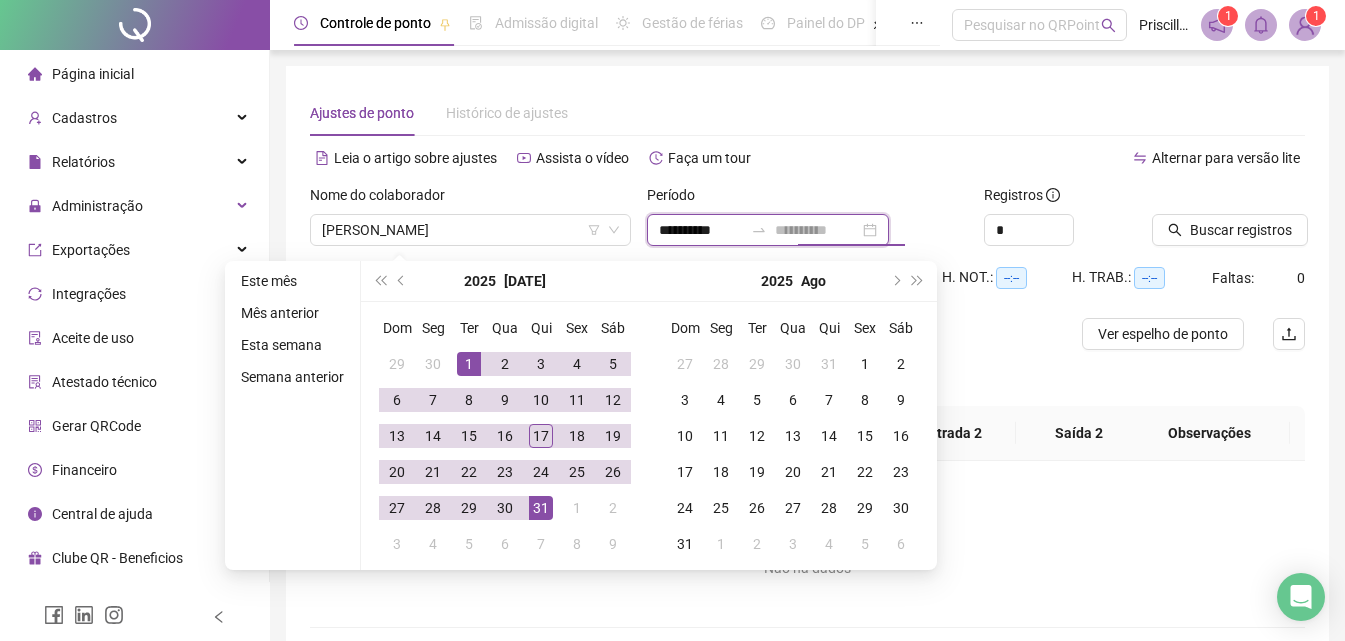 type on "**********" 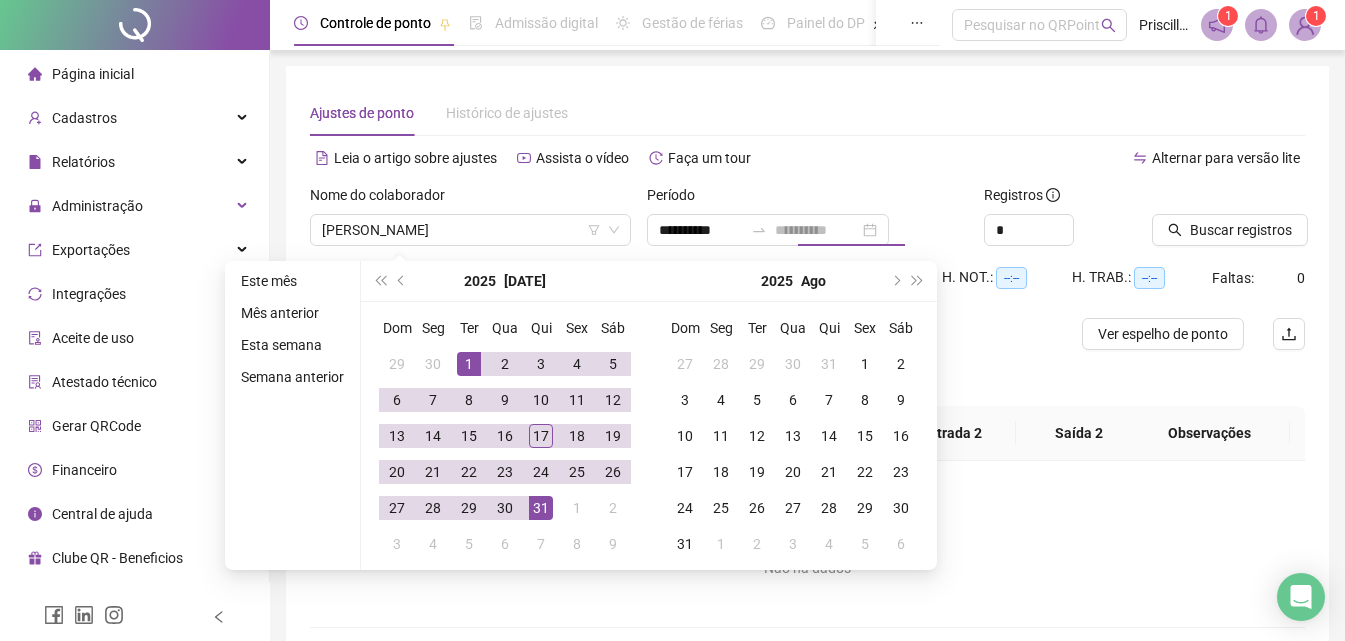 click on "1" at bounding box center [469, 364] 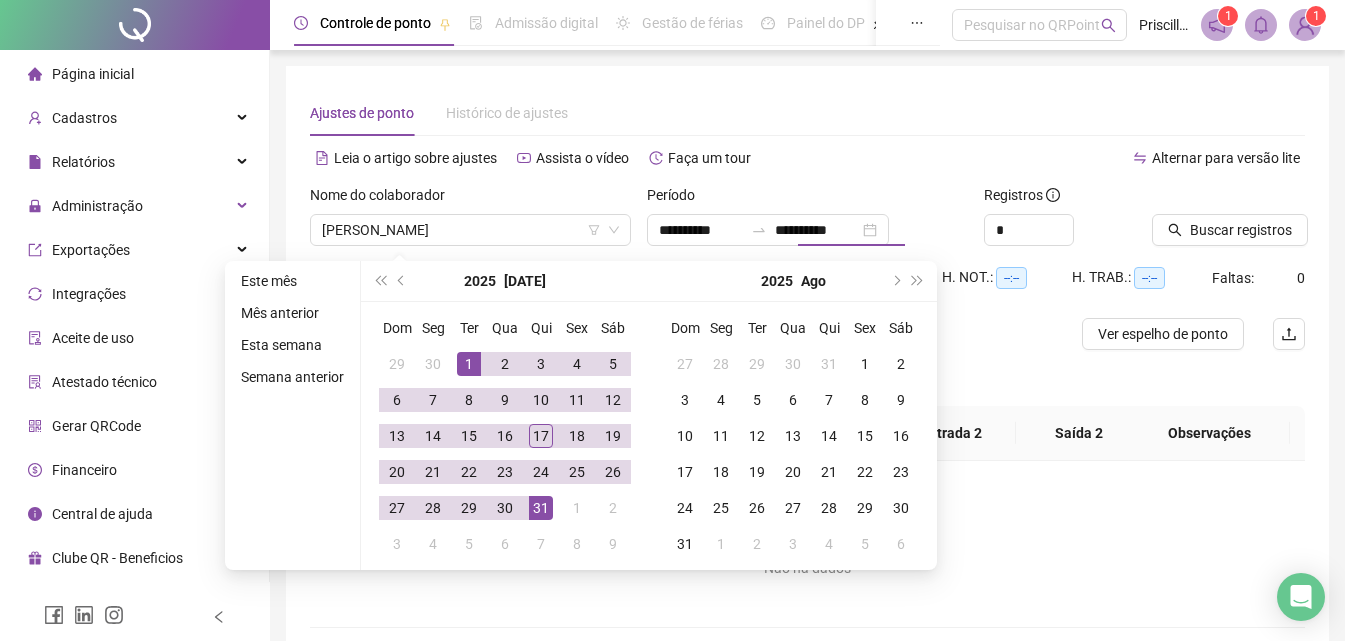 type on "**********" 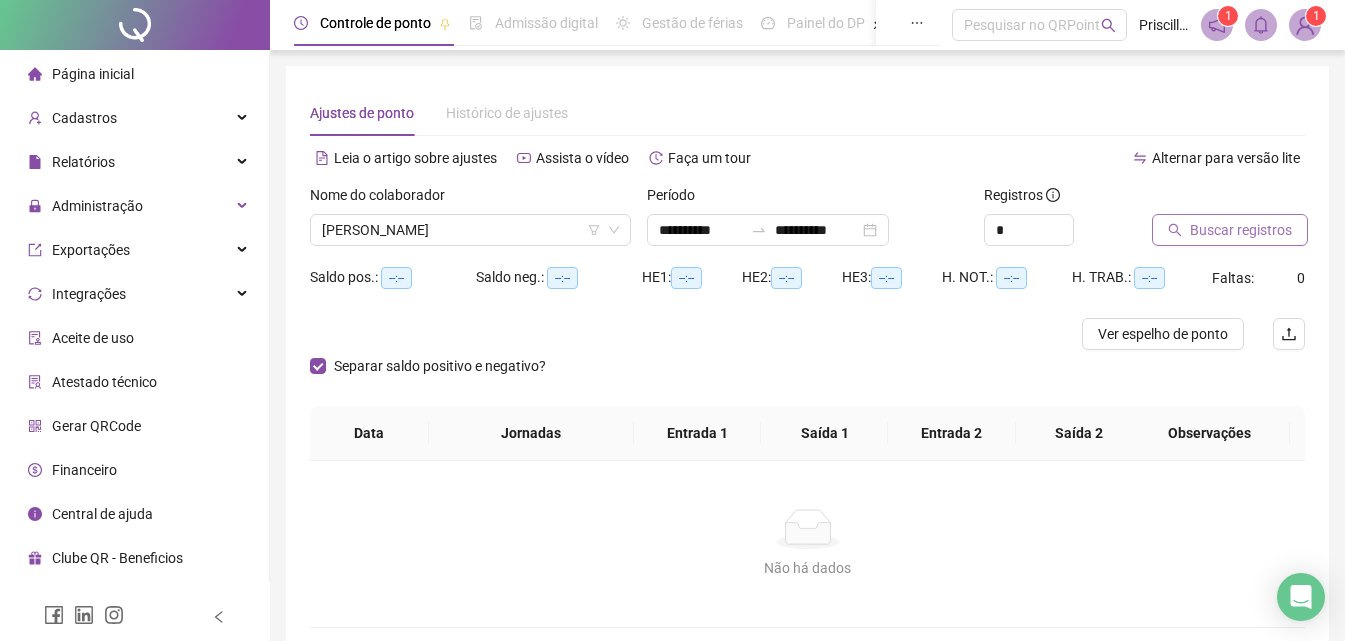 click on "Buscar registros" at bounding box center (1241, 230) 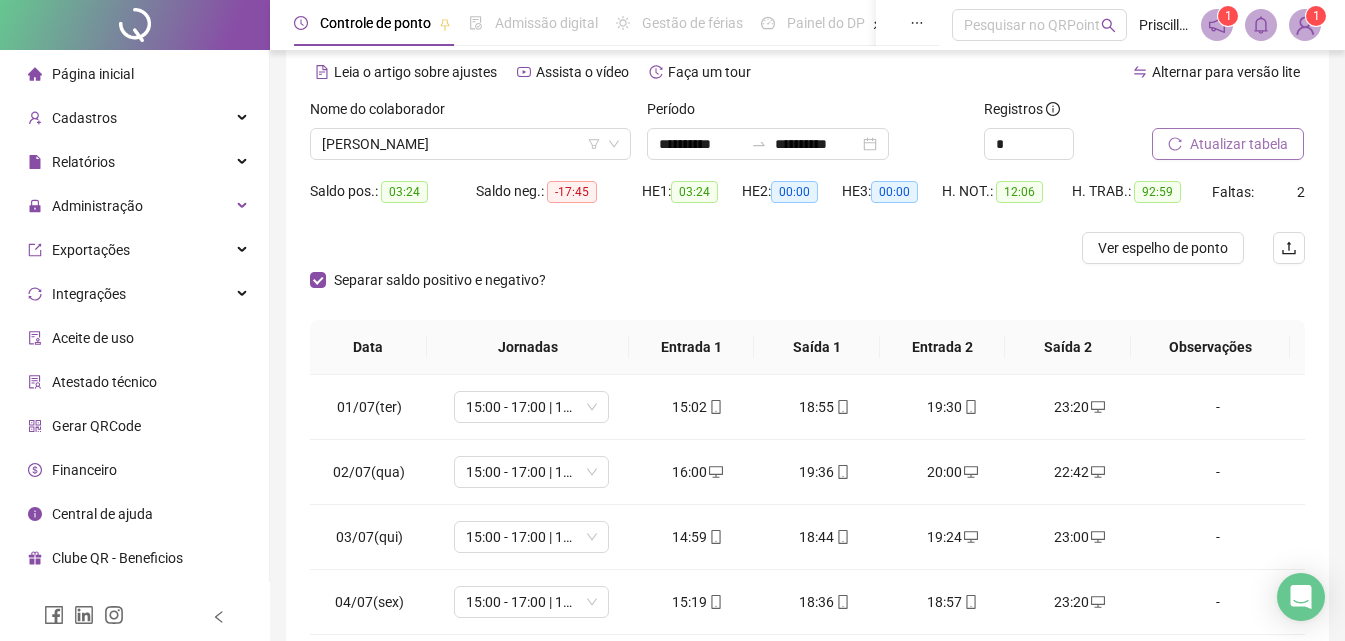 scroll, scrollTop: 357, scrollLeft: 0, axis: vertical 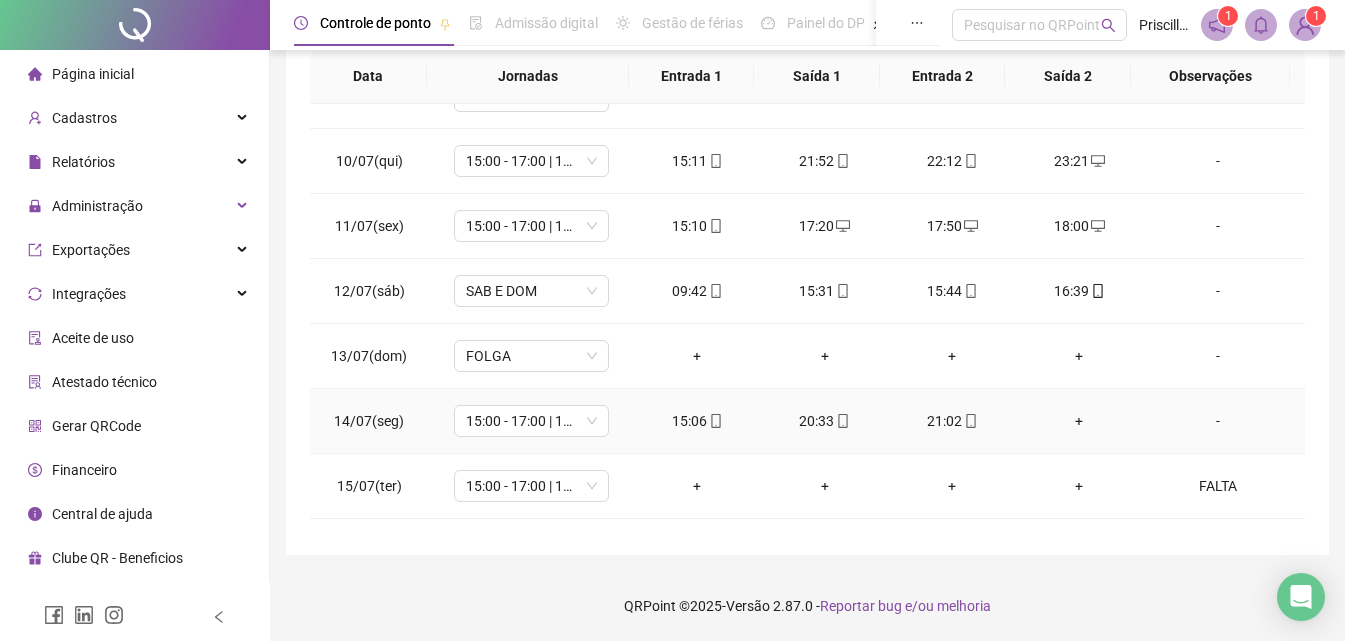 click on "+" at bounding box center (1079, 421) 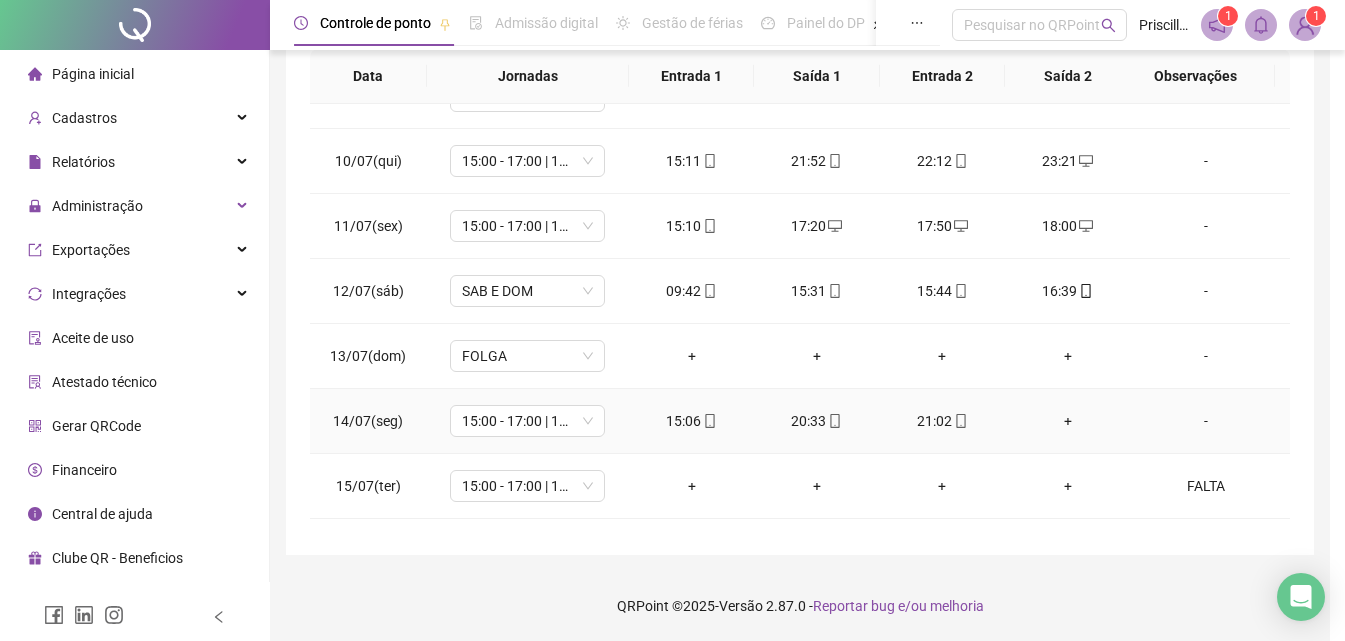 click on "INSERIR NO DIA :   14/07/2025 Horário Pertence à jornada atual Pertence à jornada anterior Esqueceu de registrar Excesso de marcação Horário equivocado Outro motivo Motivo Cancelar OK" at bounding box center [672, 320] 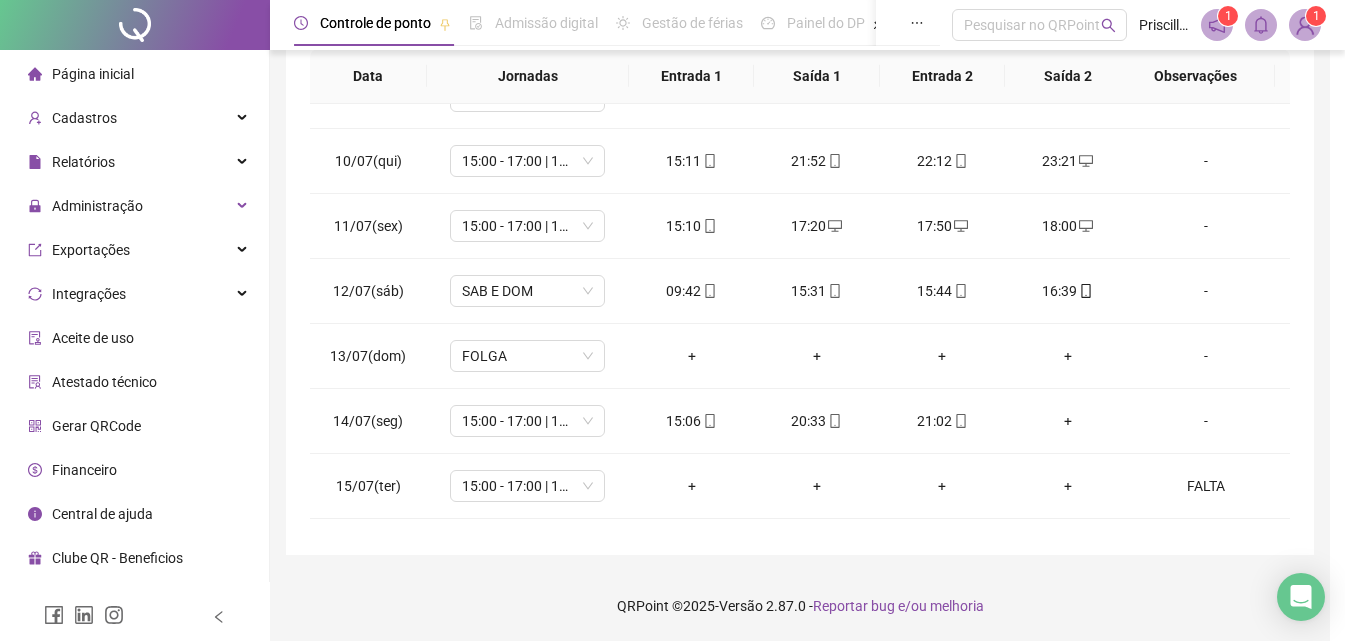 click on "INSERIR NO DIA :   14/07/2025 Horário Pertence à jornada atual Pertence à jornada anterior Esqueceu de registrar Excesso de marcação Horário equivocado Outro motivo Motivo Cancelar OK" at bounding box center [672, 320] 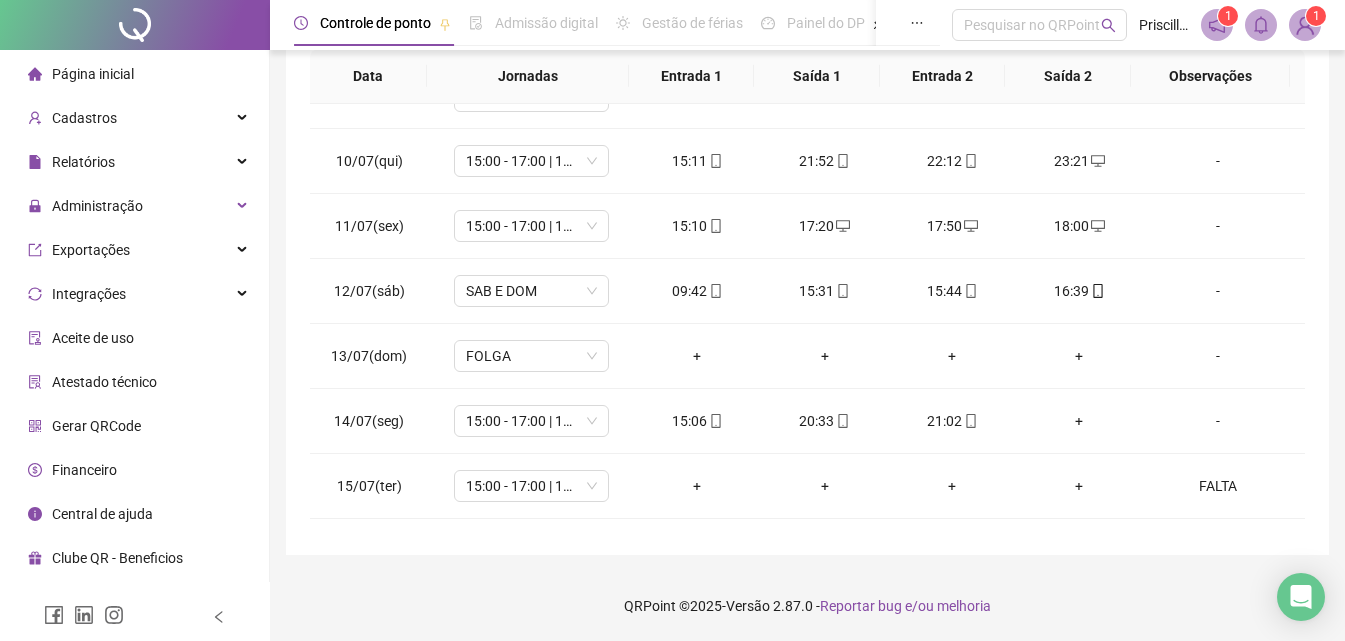 click on "+" at bounding box center [1079, 421] 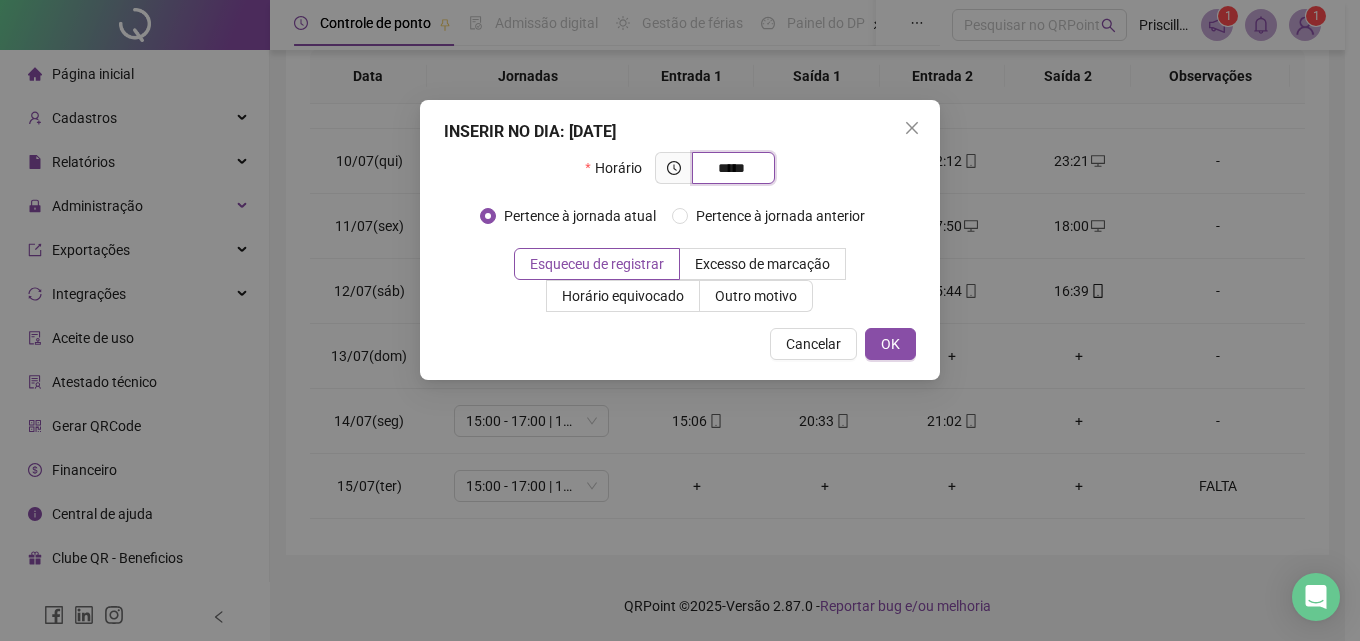 type on "*****" 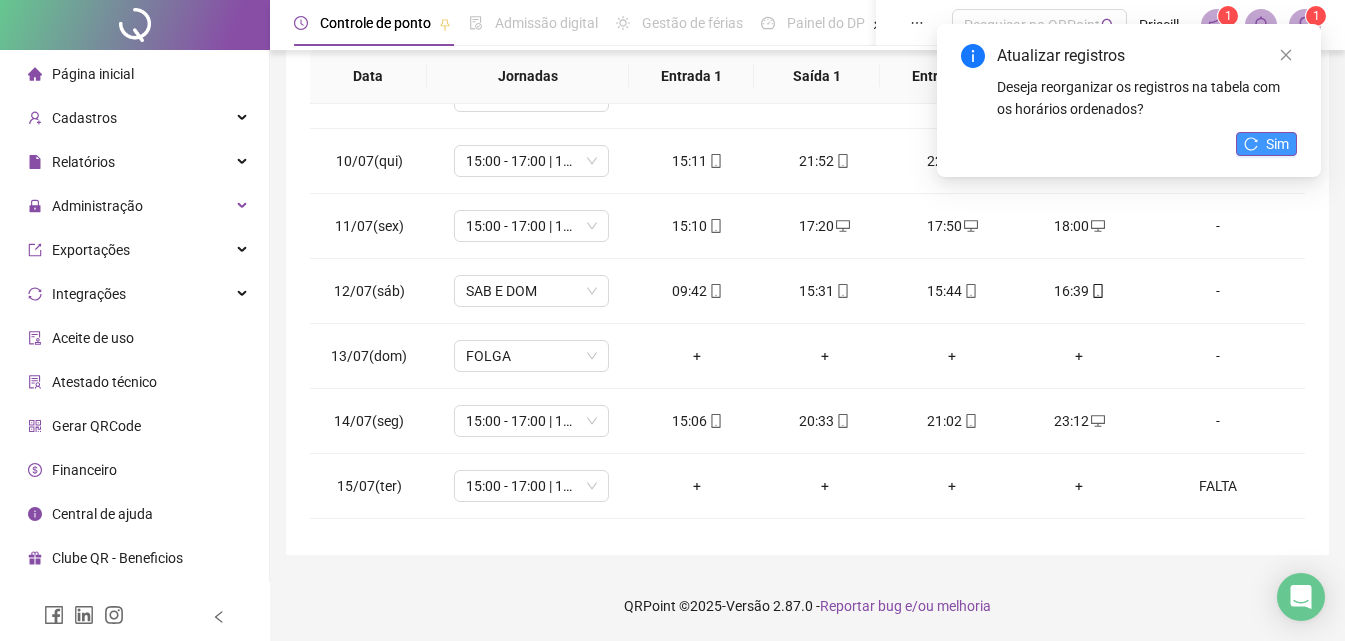 click on "Sim" at bounding box center (1277, 144) 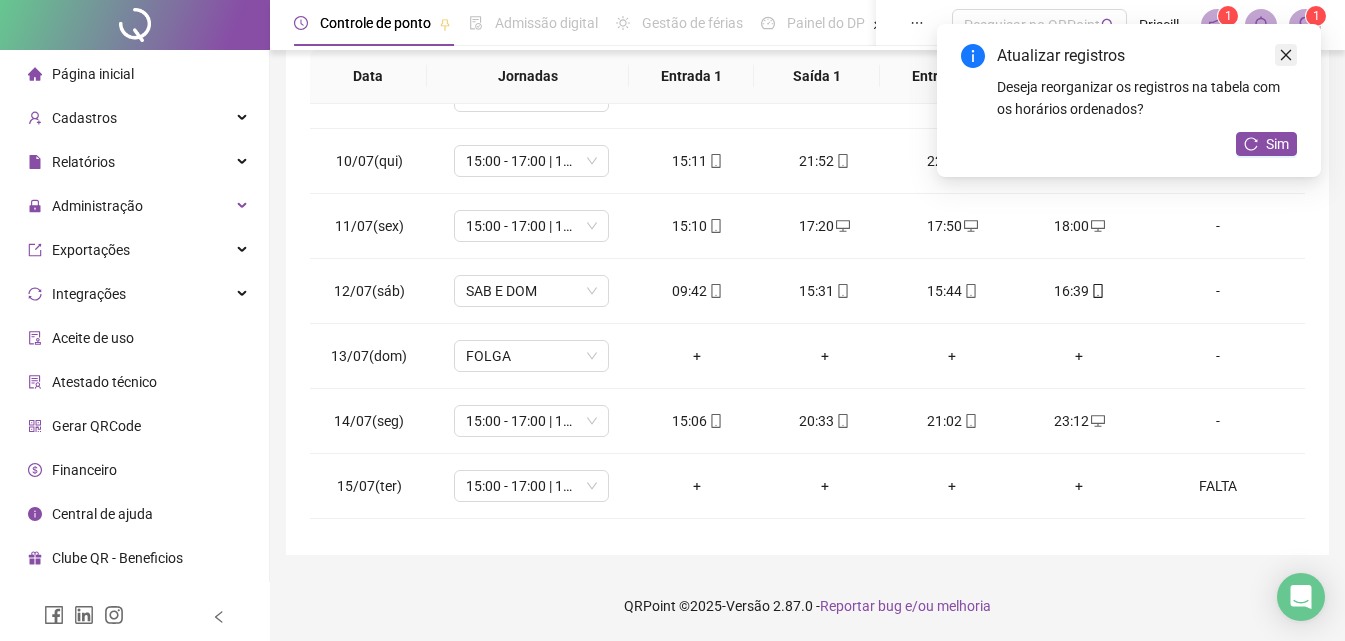 click 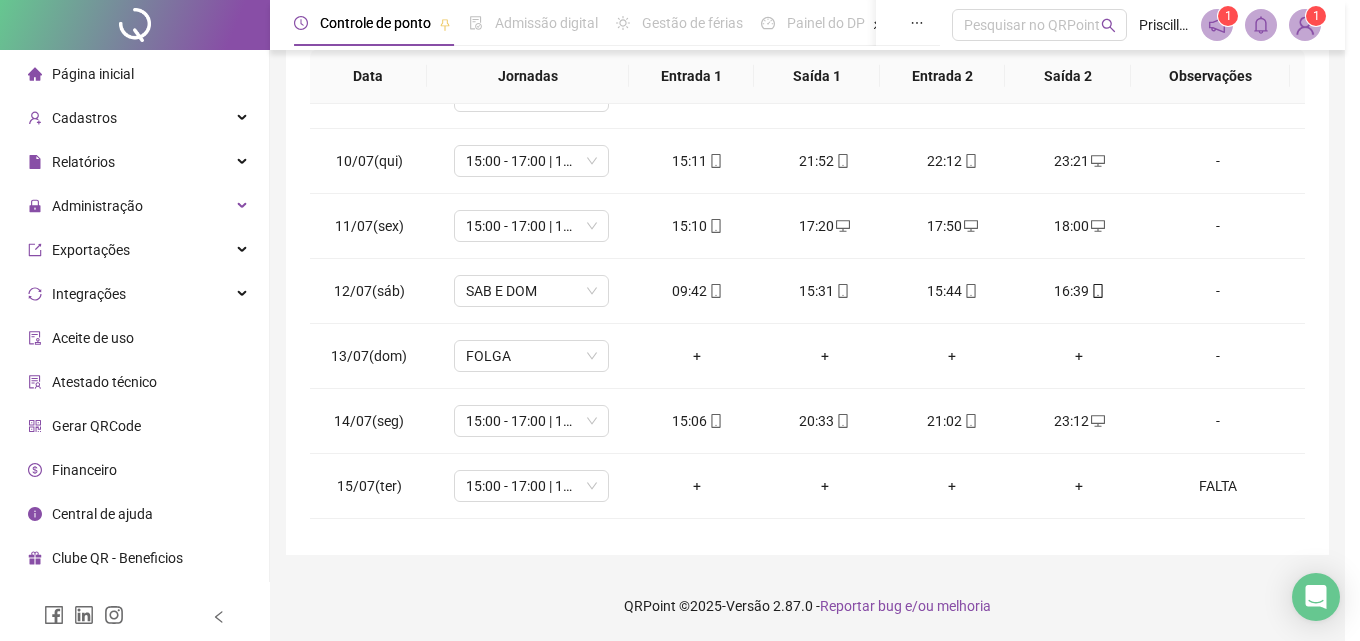 scroll, scrollTop: 678, scrollLeft: 0, axis: vertical 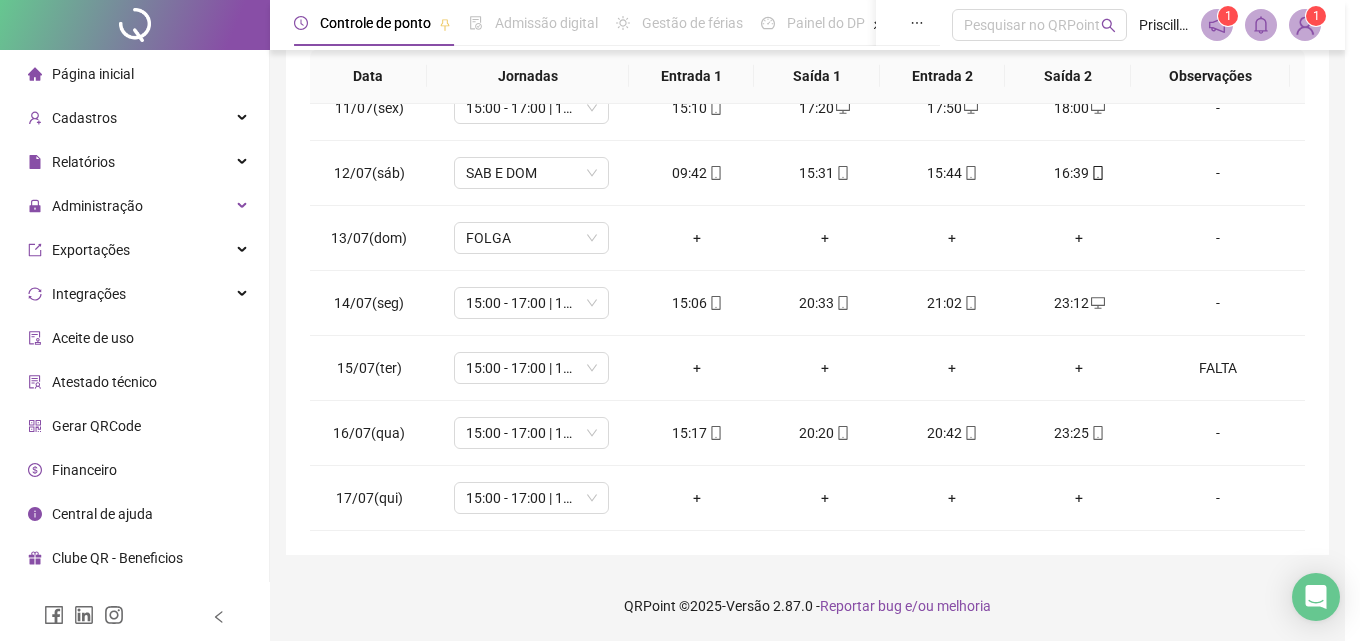 click on "Atualizando tabela Atualizando e reorganizando os registros... OK" at bounding box center [680, 320] 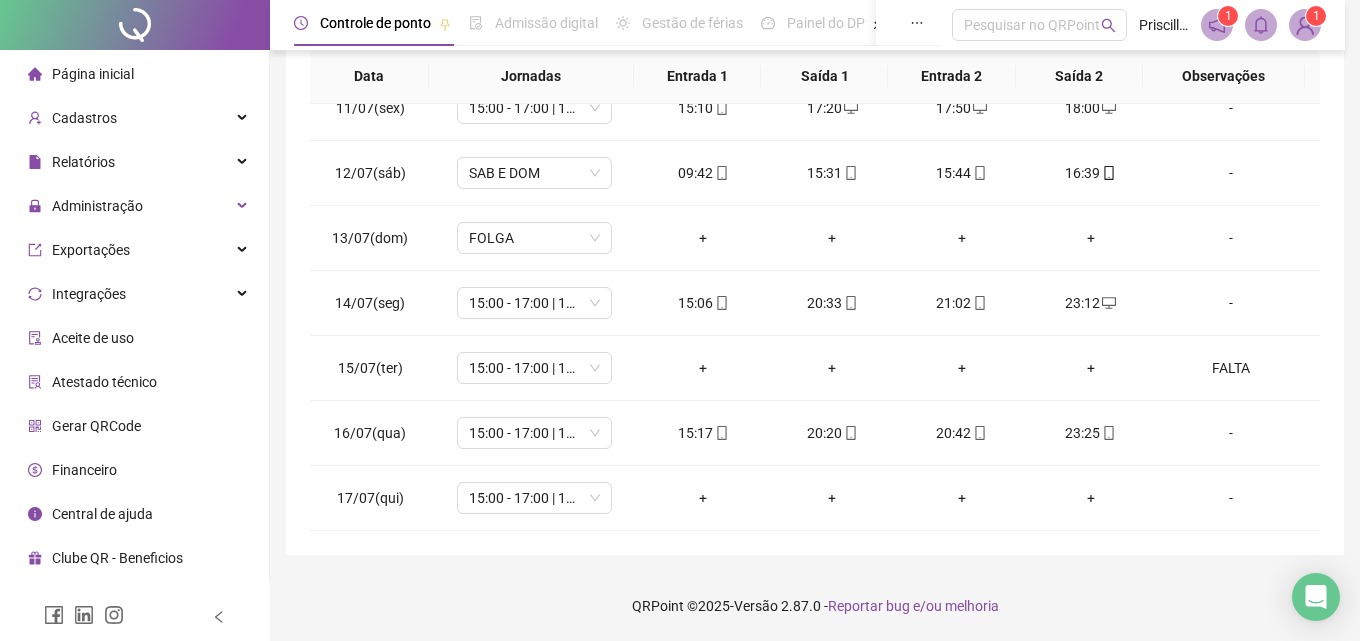 click at bounding box center [1305, 25] 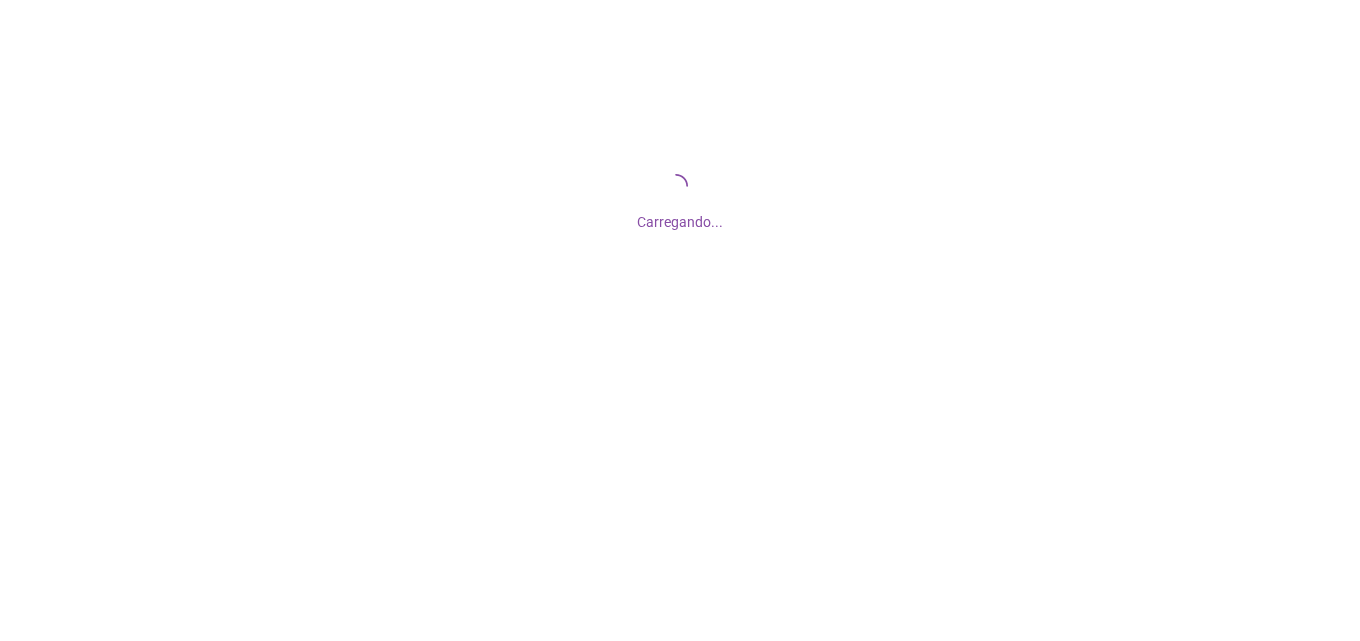 scroll, scrollTop: 0, scrollLeft: 0, axis: both 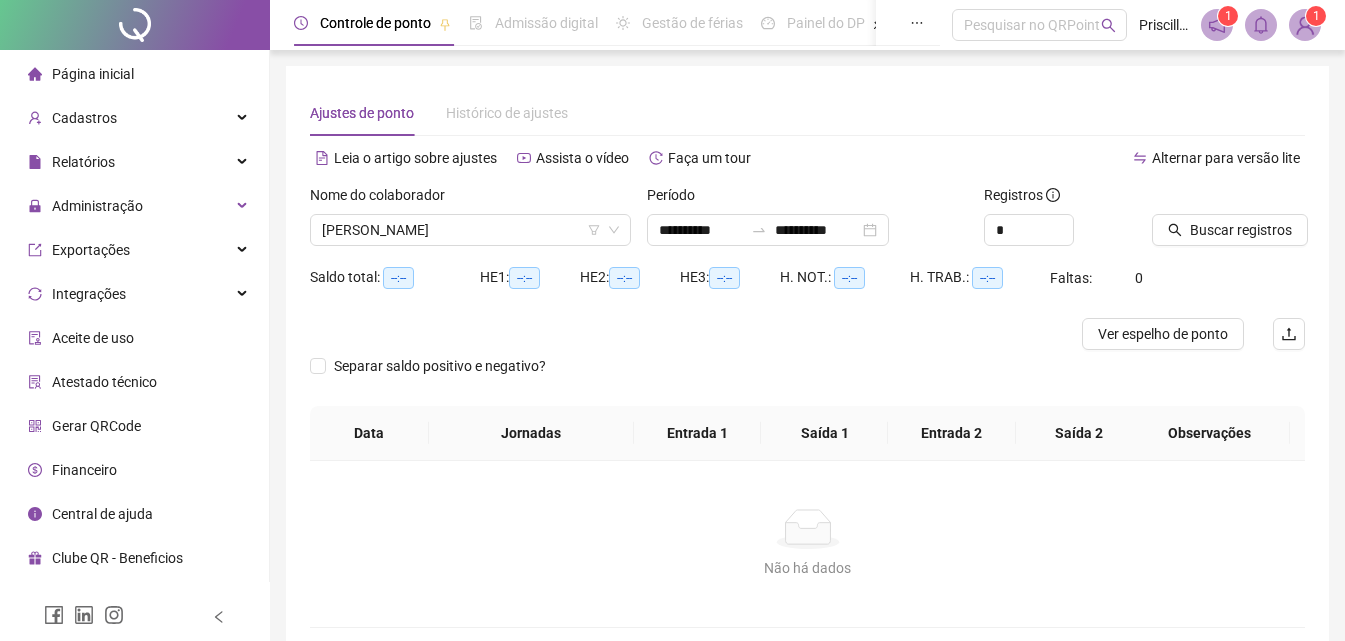 type on "**********" 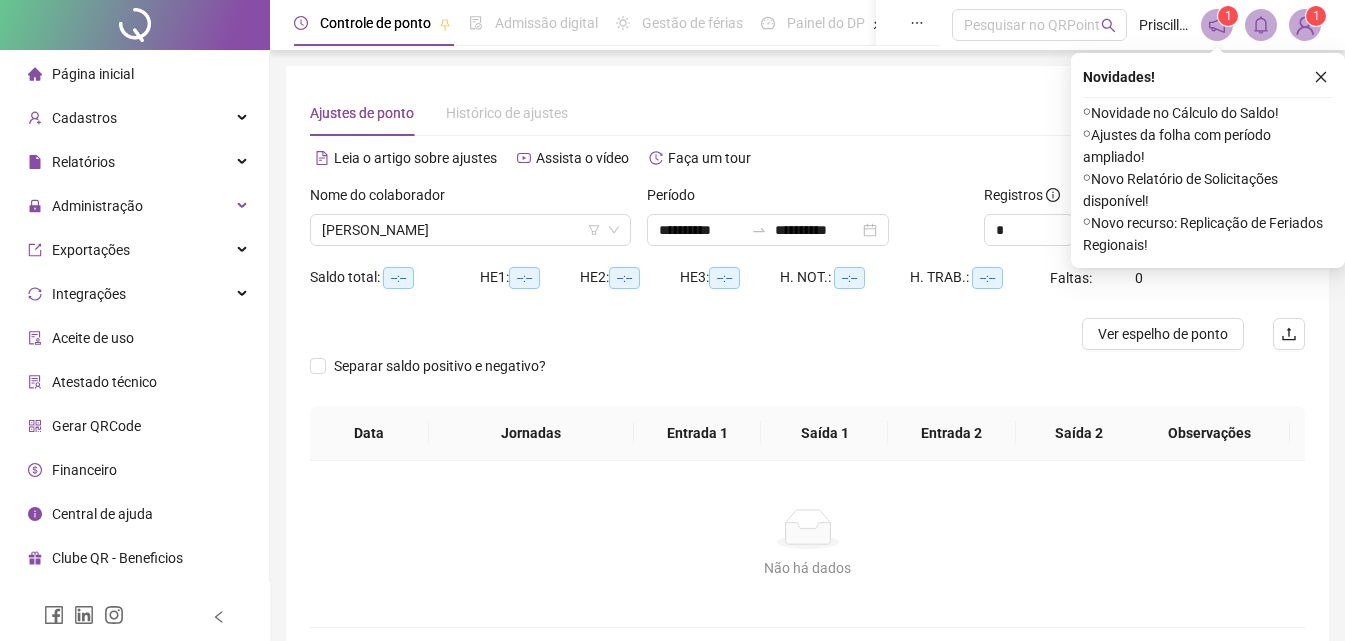 click at bounding box center [1305, 25] 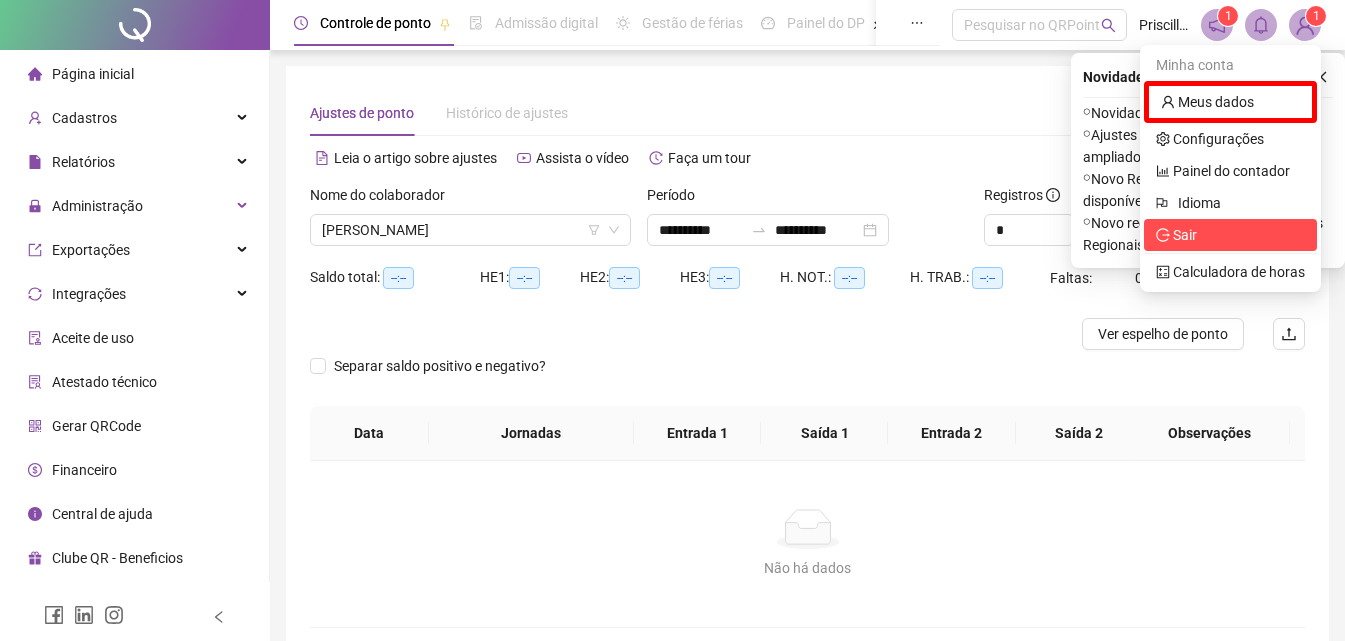 click on "Sair" at bounding box center (1185, 235) 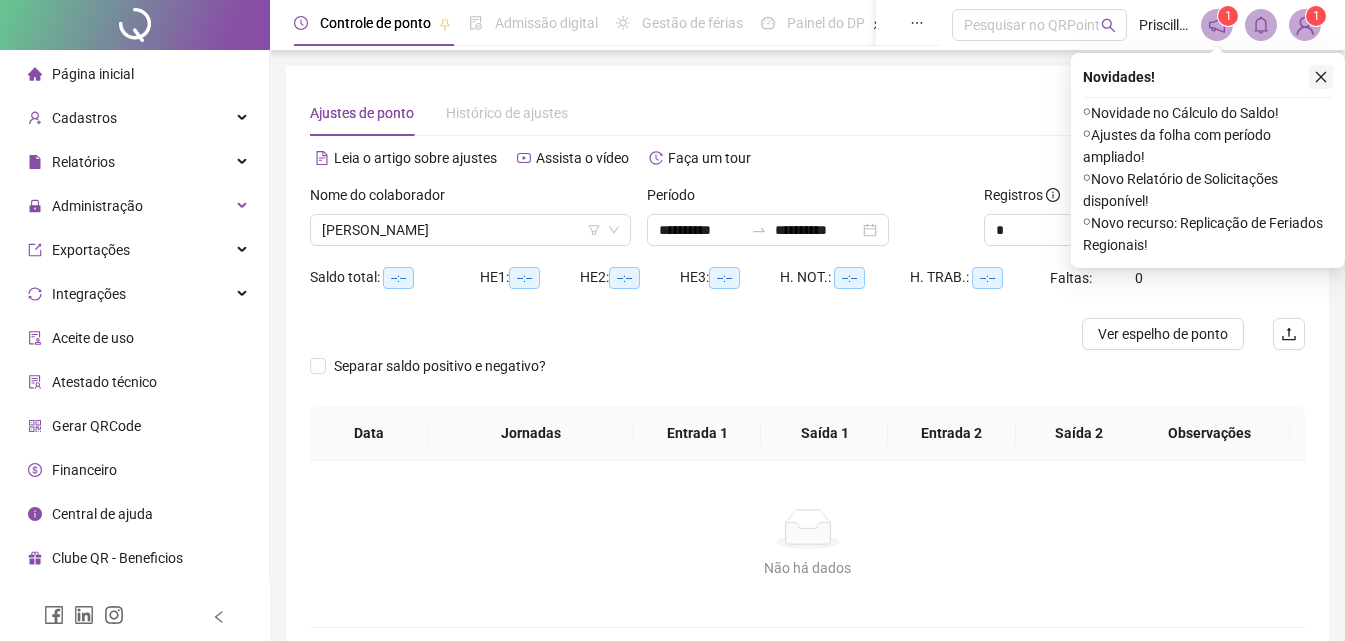 click 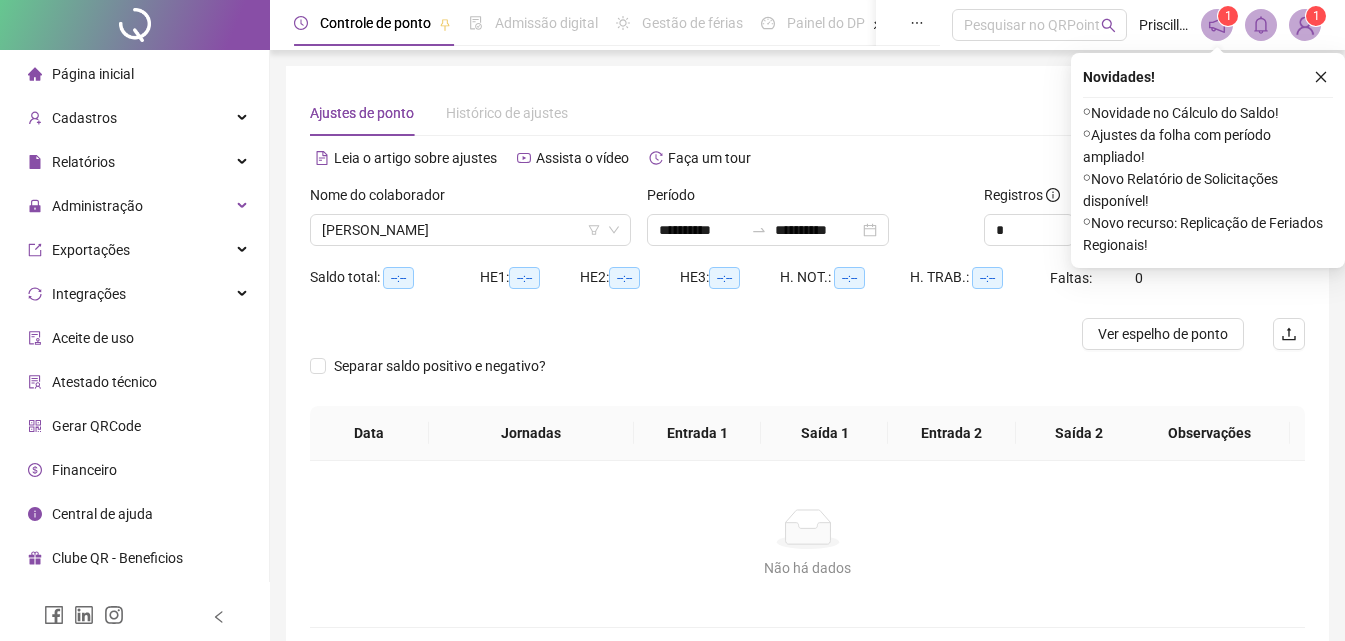 click on "**********" at bounding box center [807, 359] 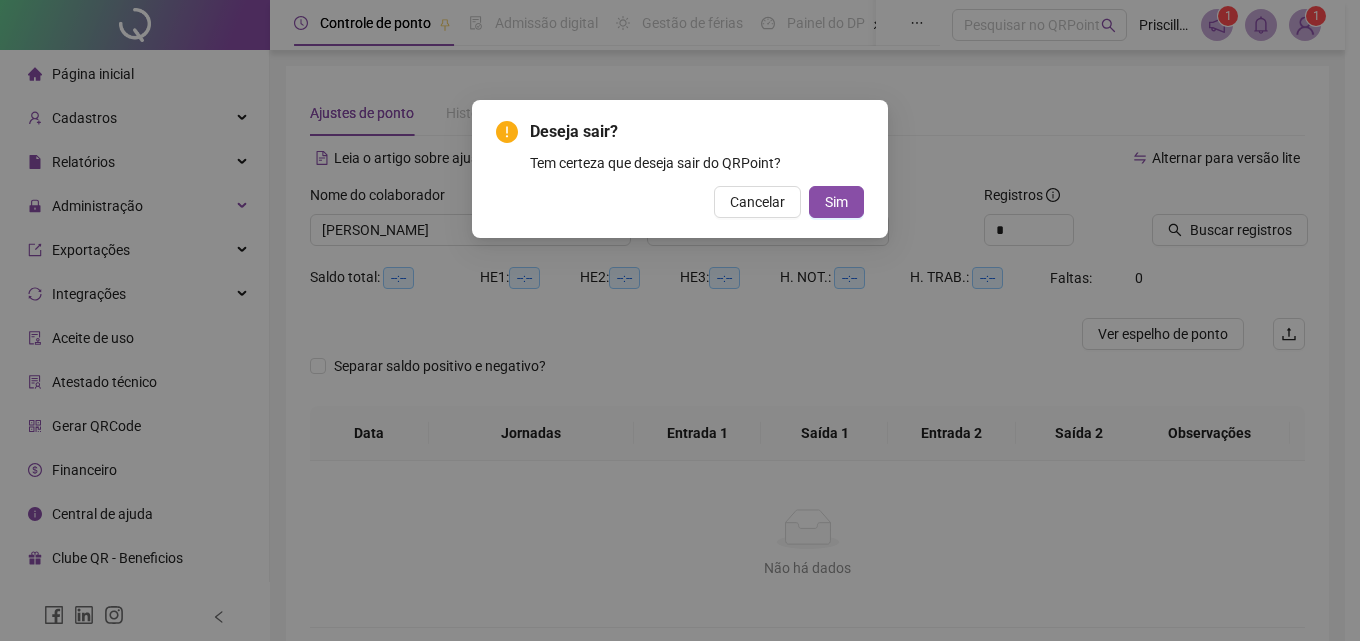 scroll, scrollTop: 97, scrollLeft: 0, axis: vertical 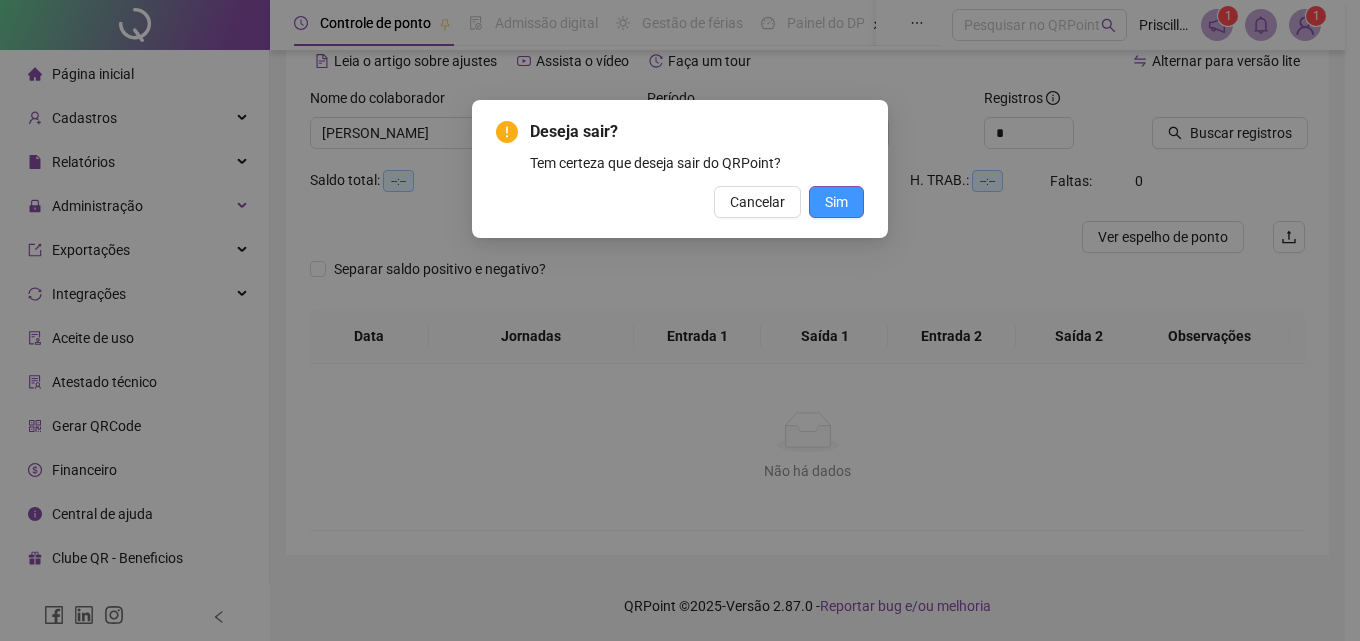 click on "Sim" at bounding box center [836, 202] 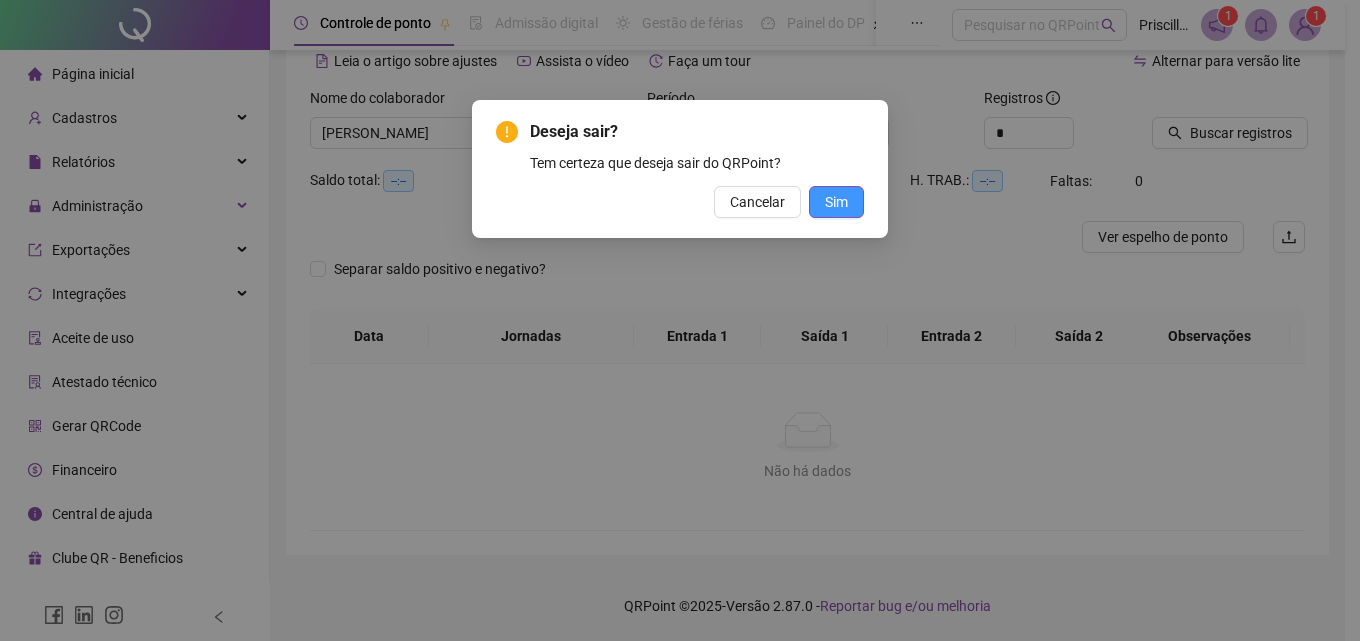 click on "Sim" at bounding box center (836, 202) 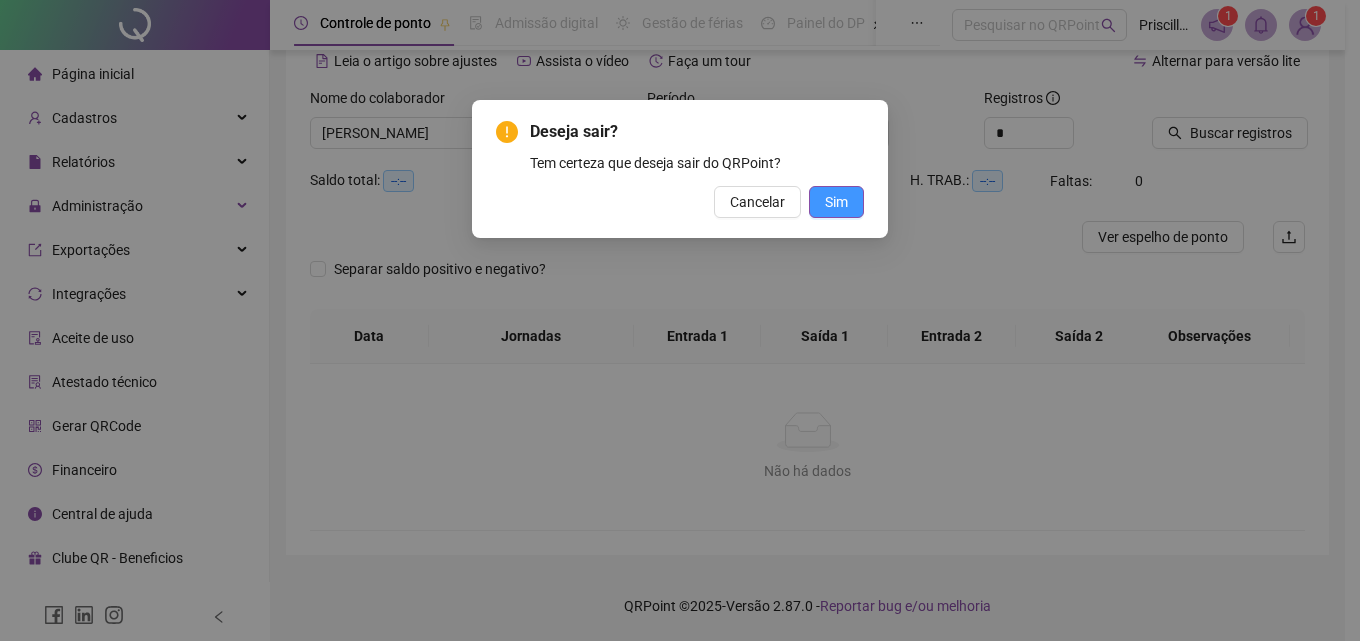 click on "Sim" at bounding box center [836, 202] 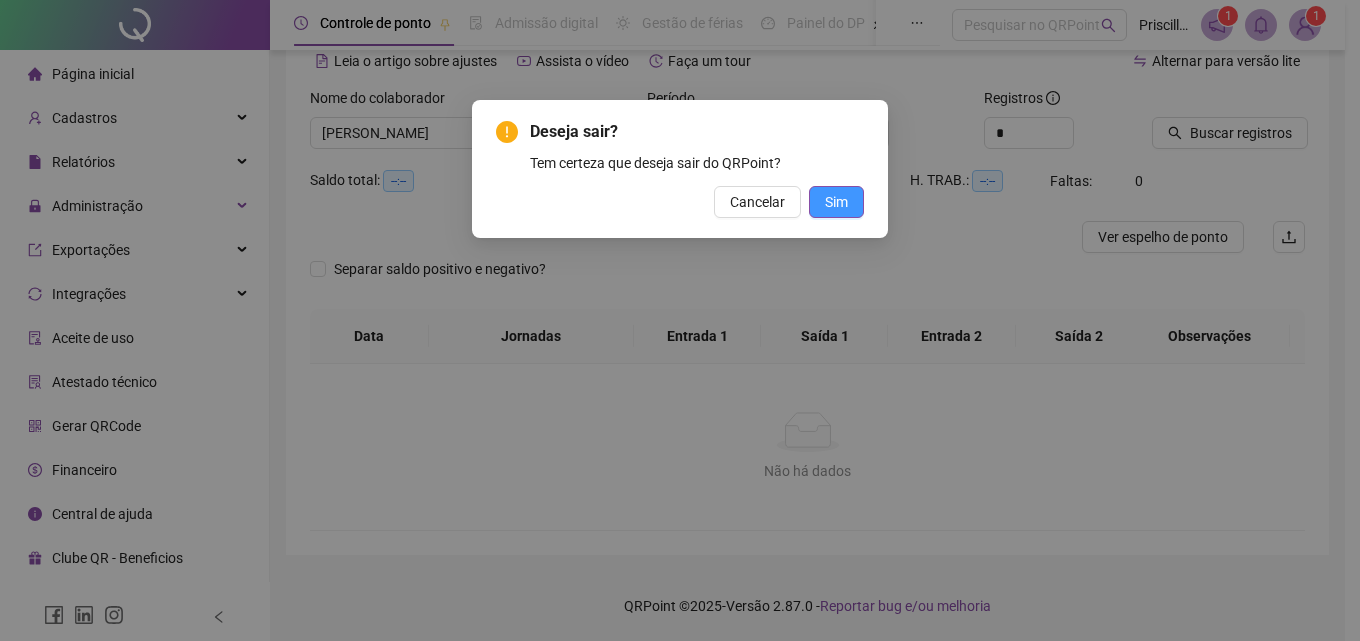 click on "Sim" at bounding box center (836, 202) 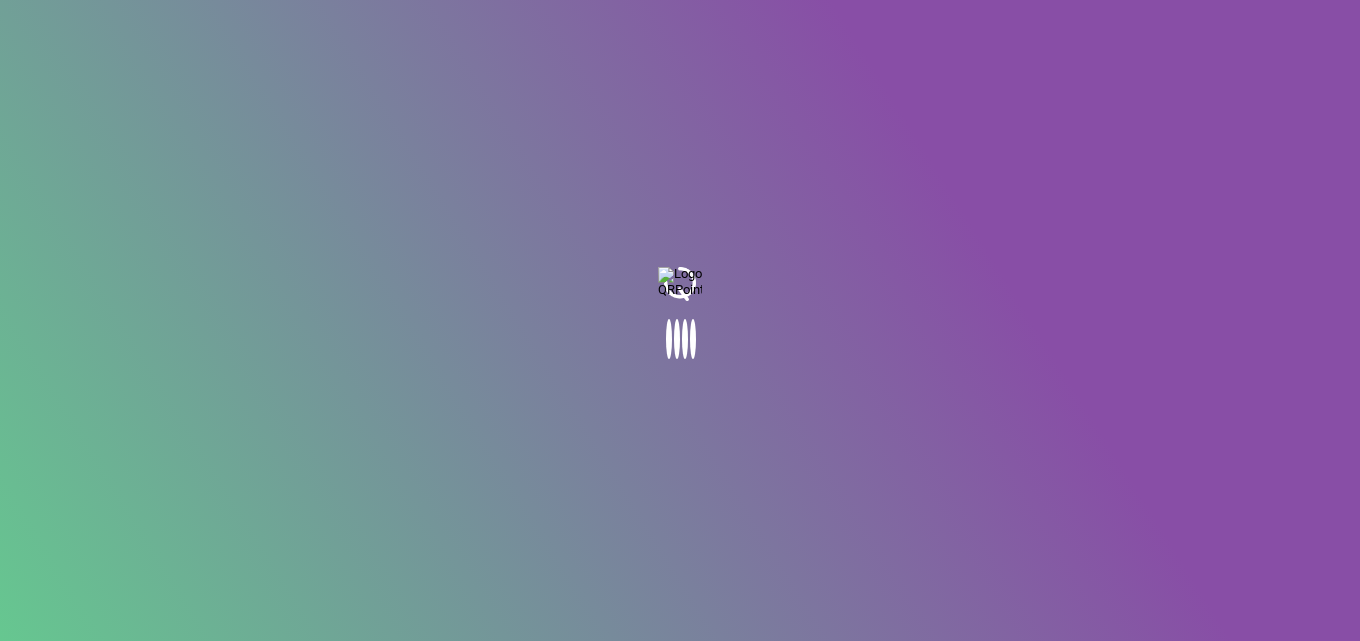 scroll, scrollTop: 0, scrollLeft: 0, axis: both 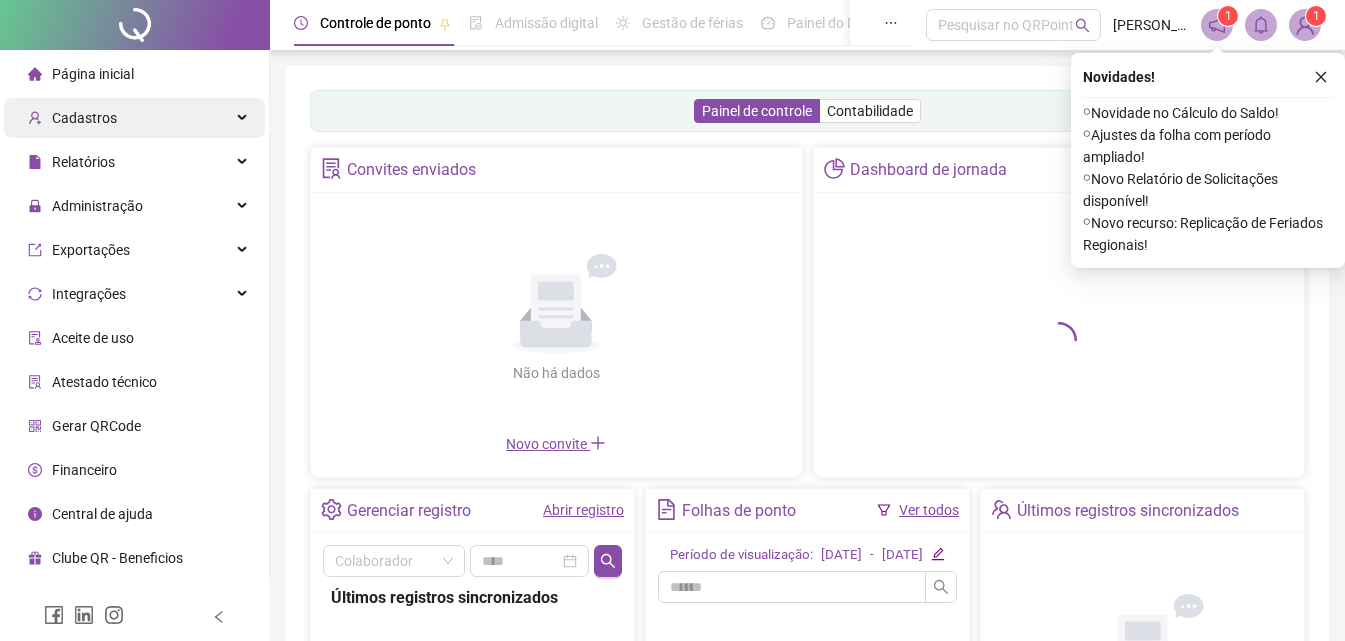 click on "Cadastros" at bounding box center (134, 118) 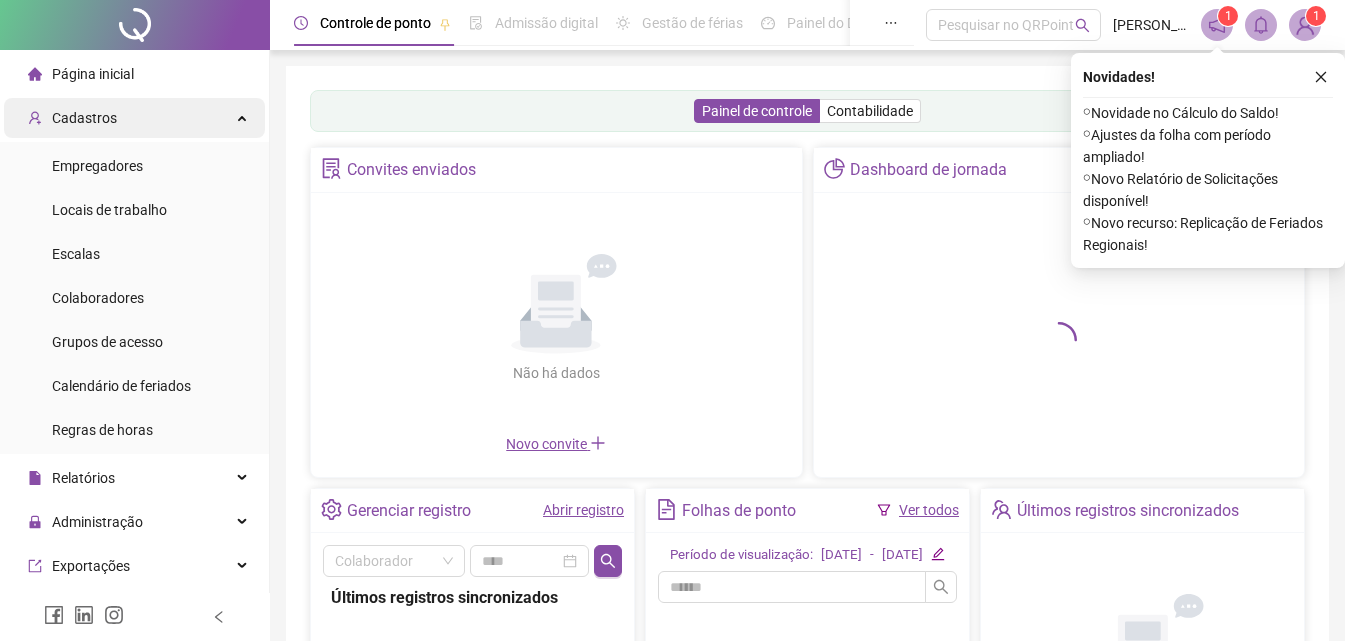 click on "Cadastros" at bounding box center (134, 118) 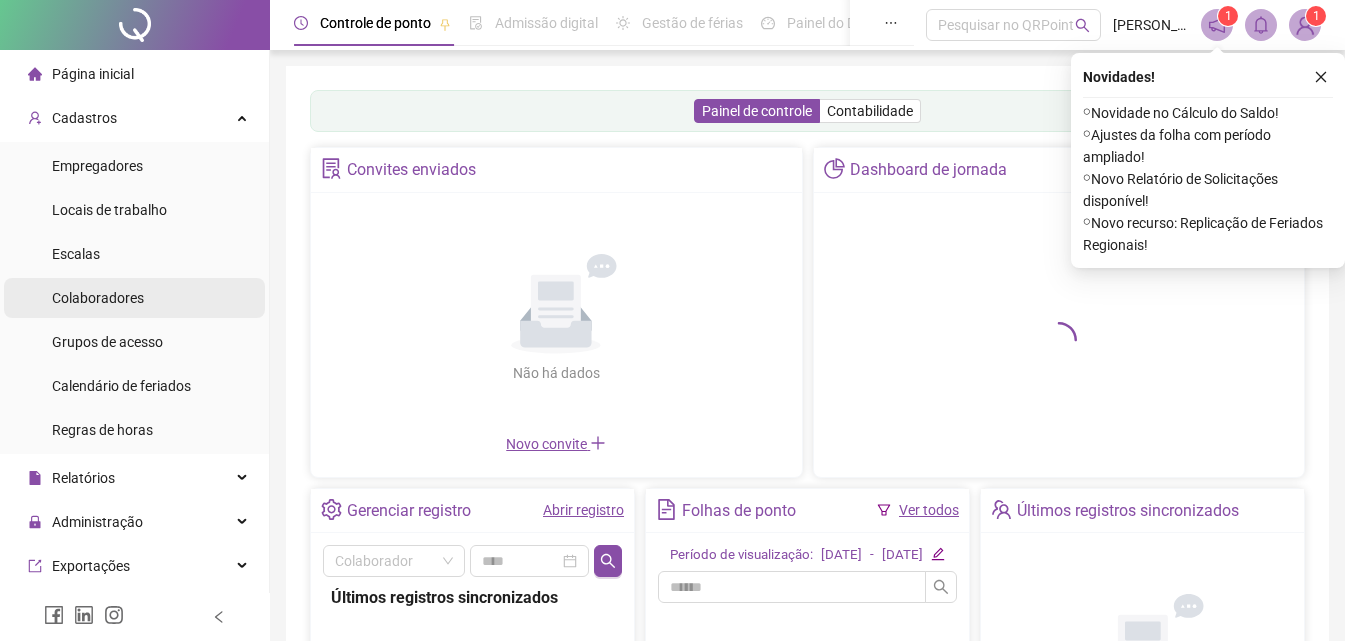 click on "Colaboradores" at bounding box center [98, 298] 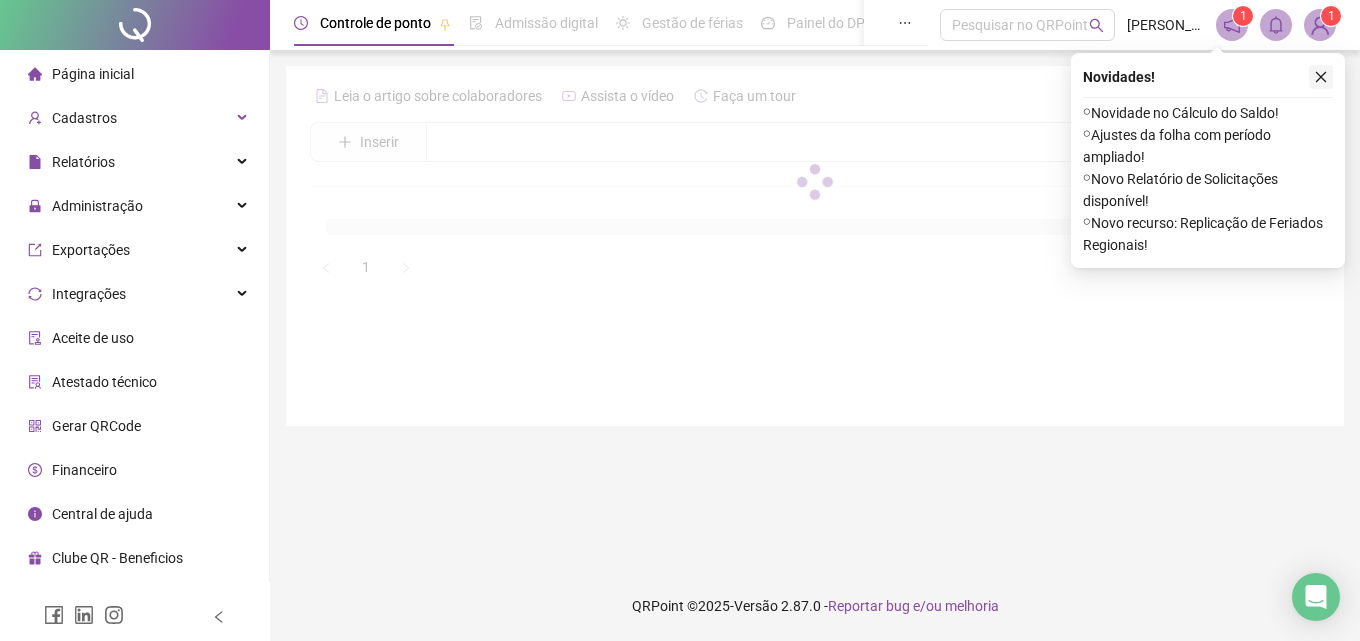 click 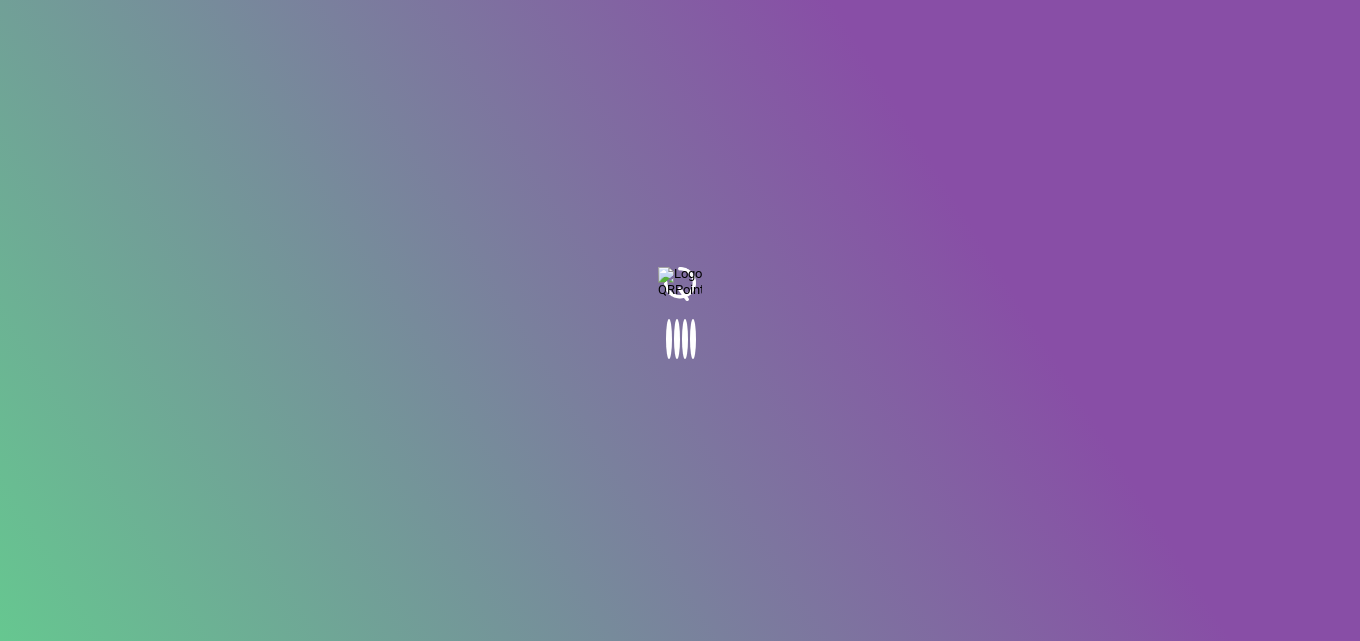 scroll, scrollTop: 0, scrollLeft: 0, axis: both 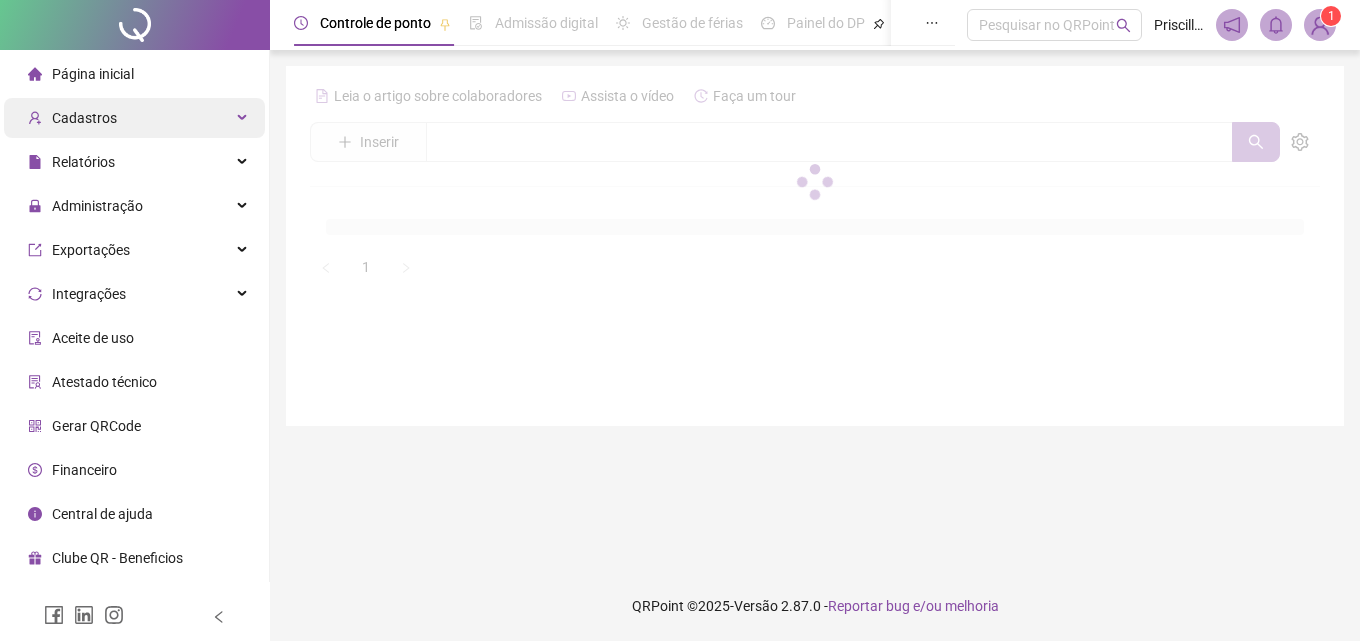 click at bounding box center (244, 118) 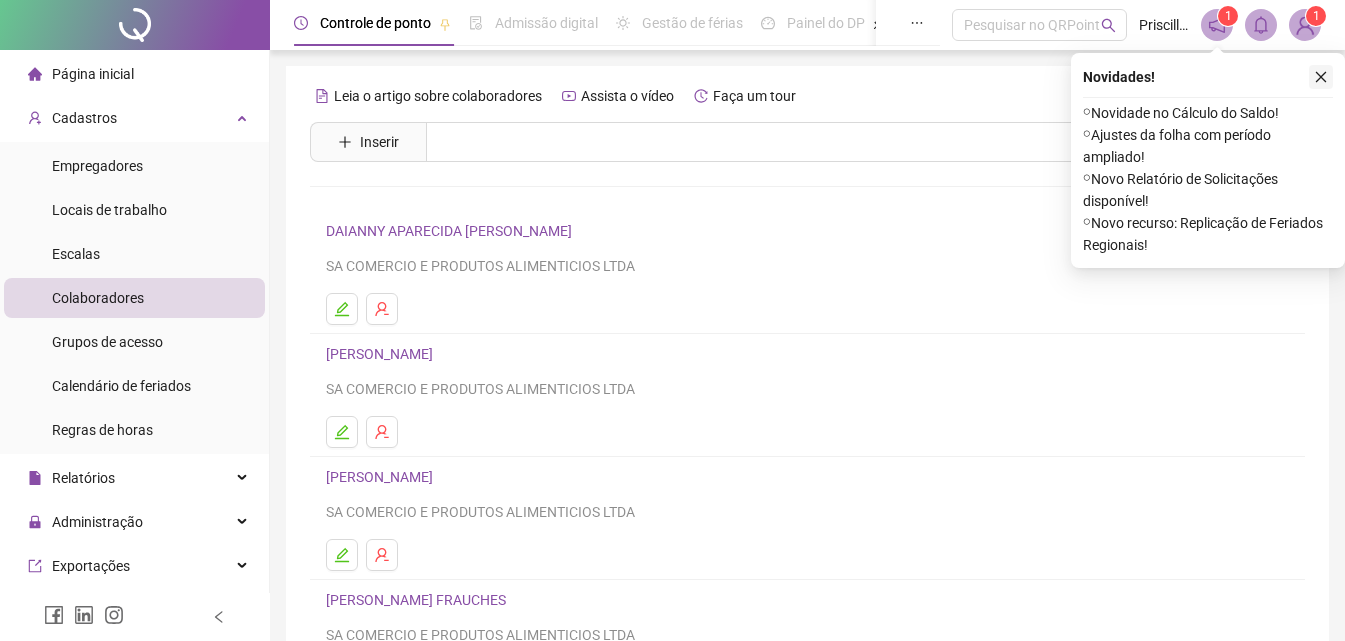 click at bounding box center (1321, 77) 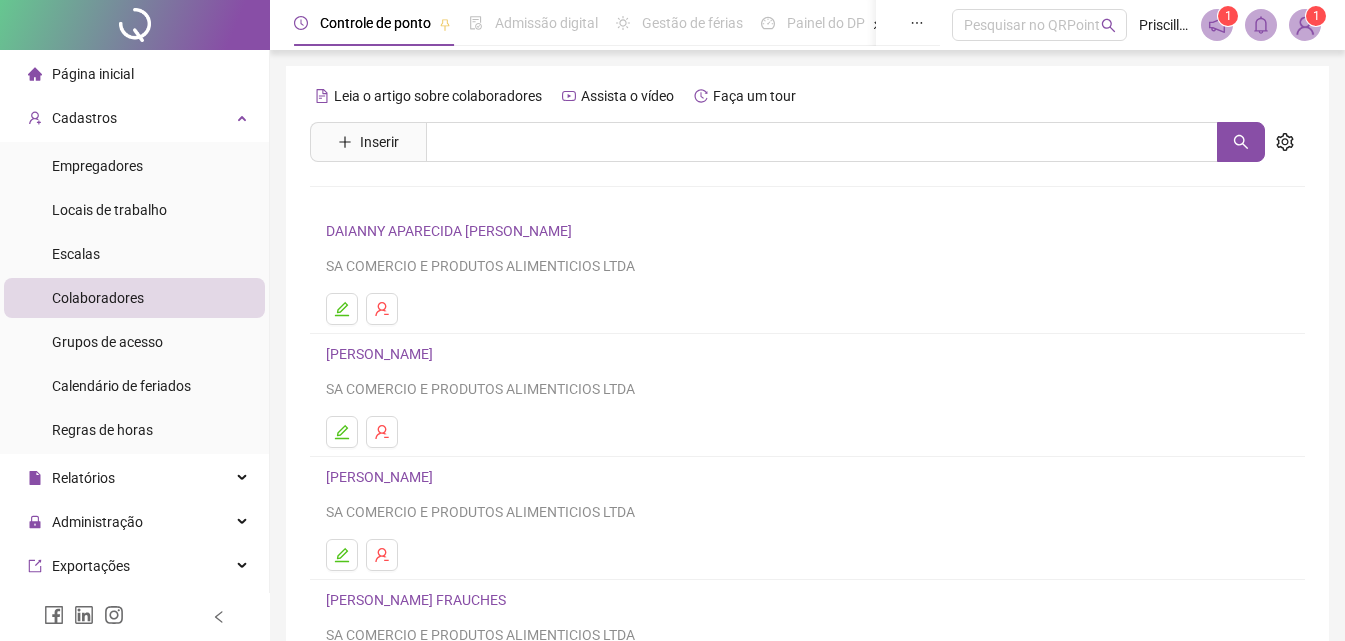 click at bounding box center [1305, 25] 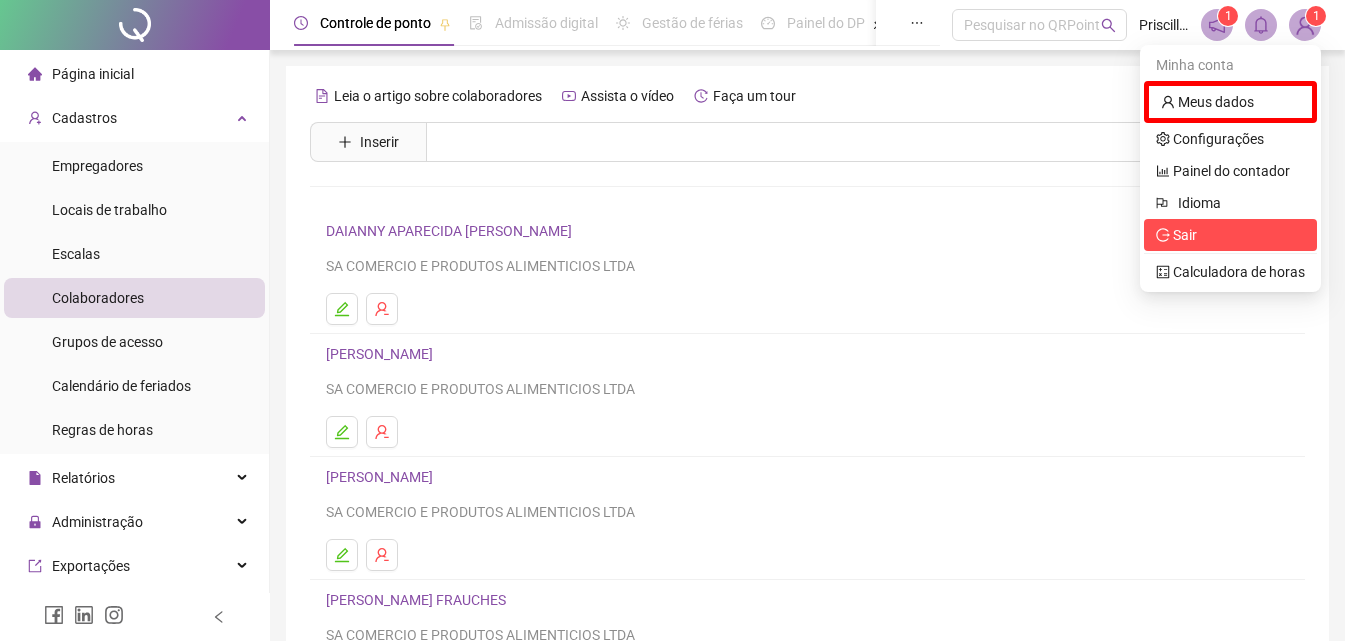 click on "Sair" at bounding box center (1185, 235) 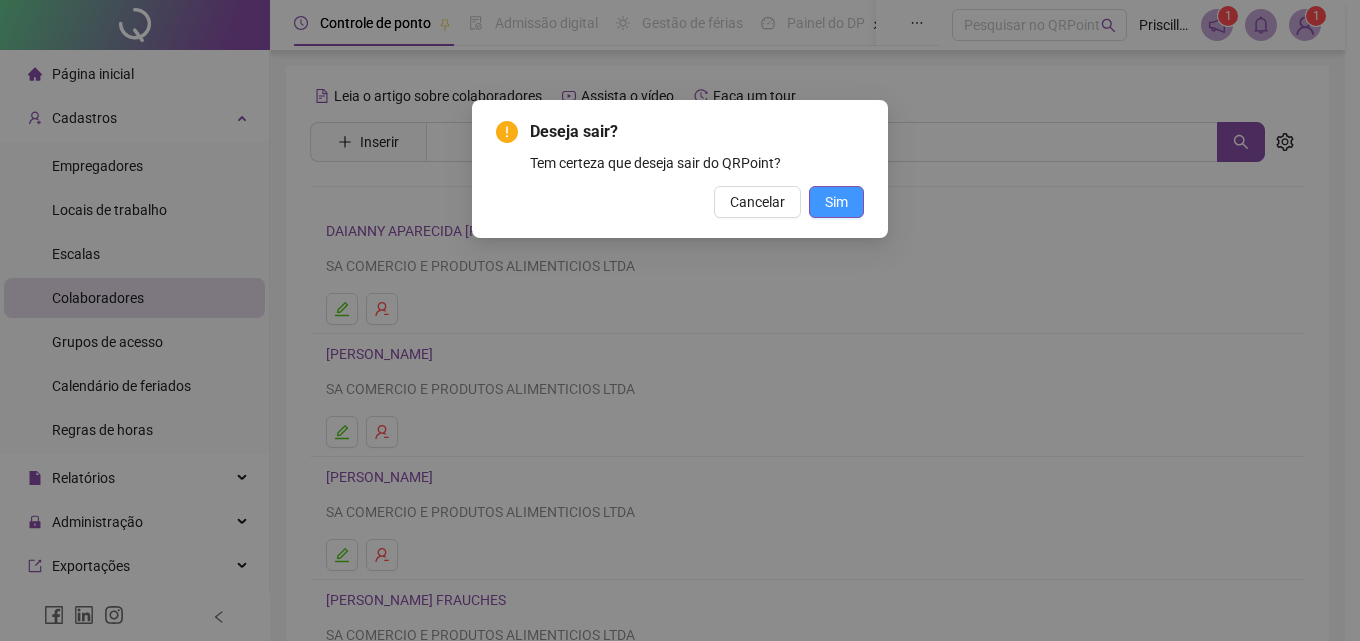 click on "Sim" at bounding box center (836, 202) 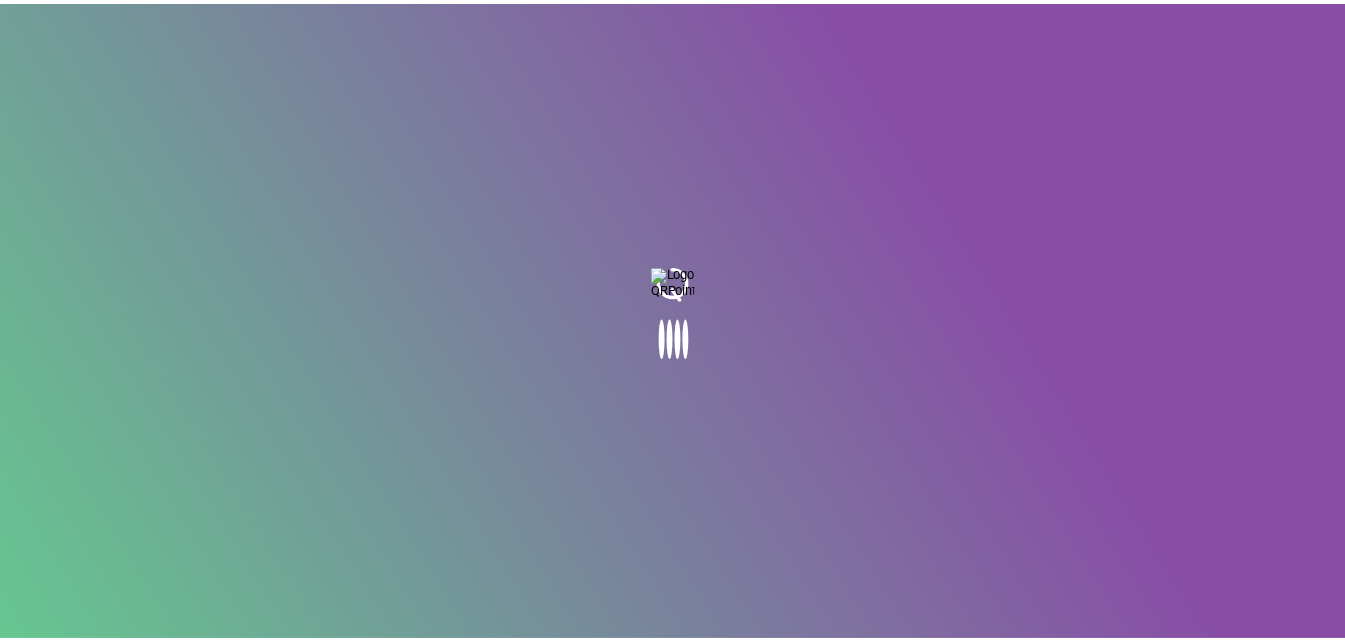 scroll, scrollTop: 0, scrollLeft: 0, axis: both 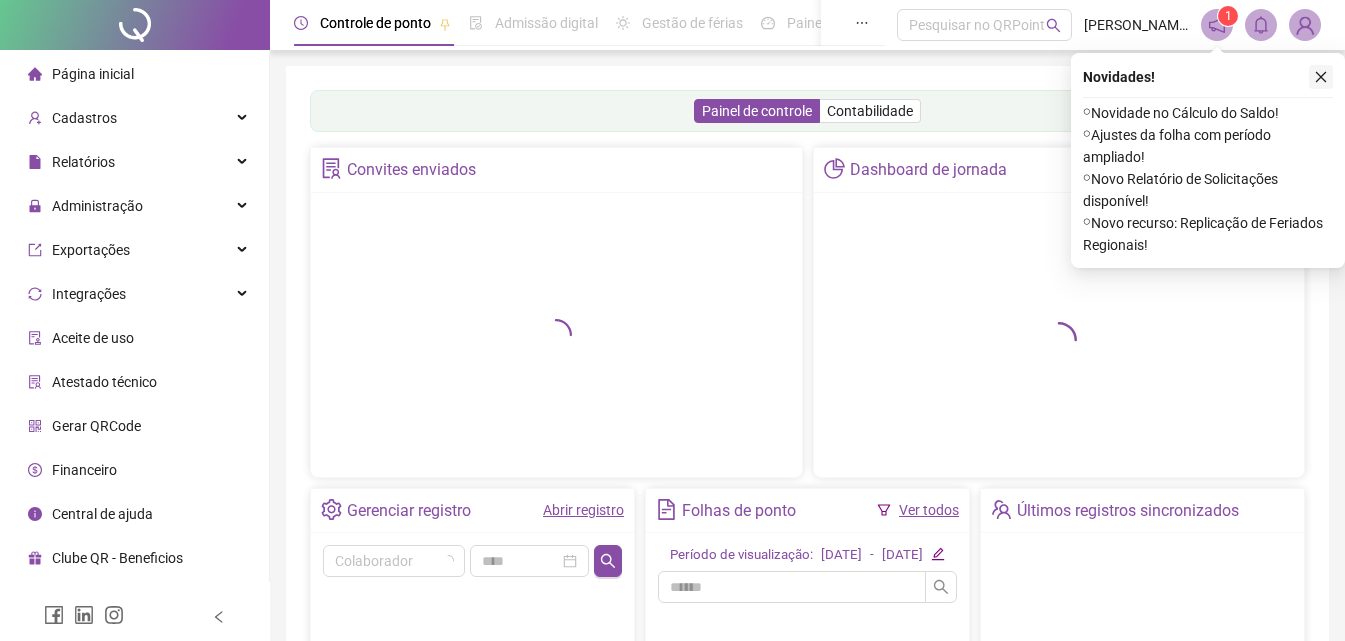 click 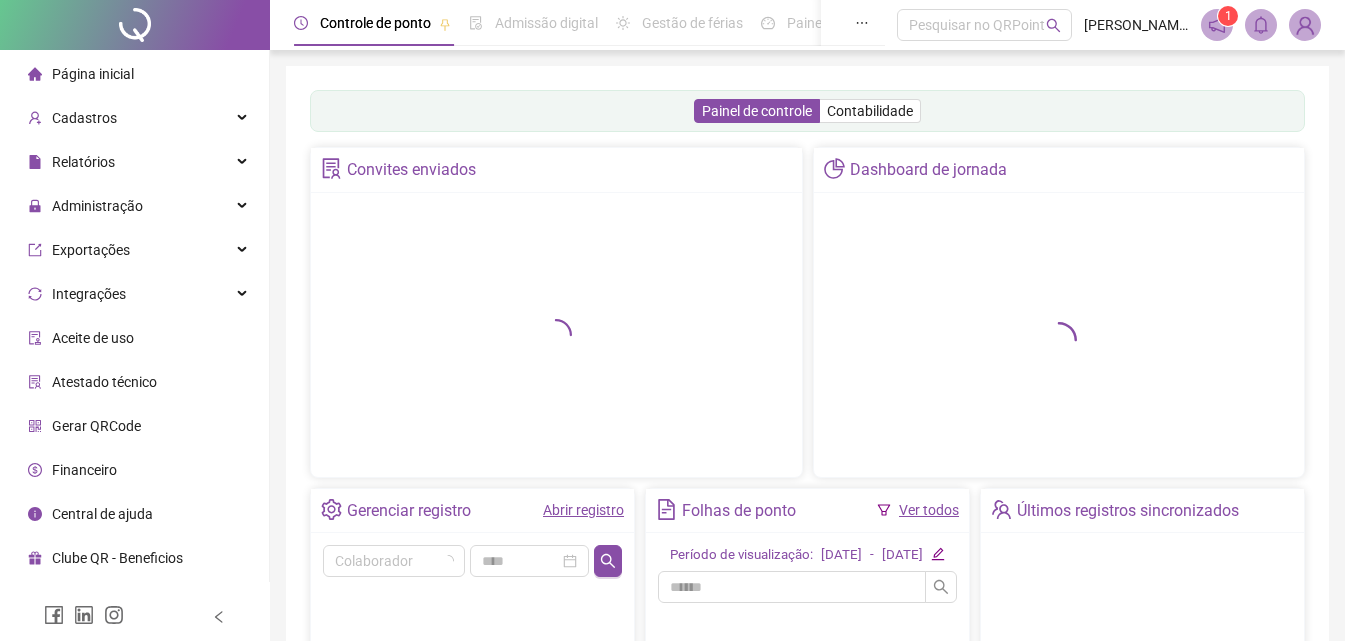 click on "Abrir registro" at bounding box center (583, 510) 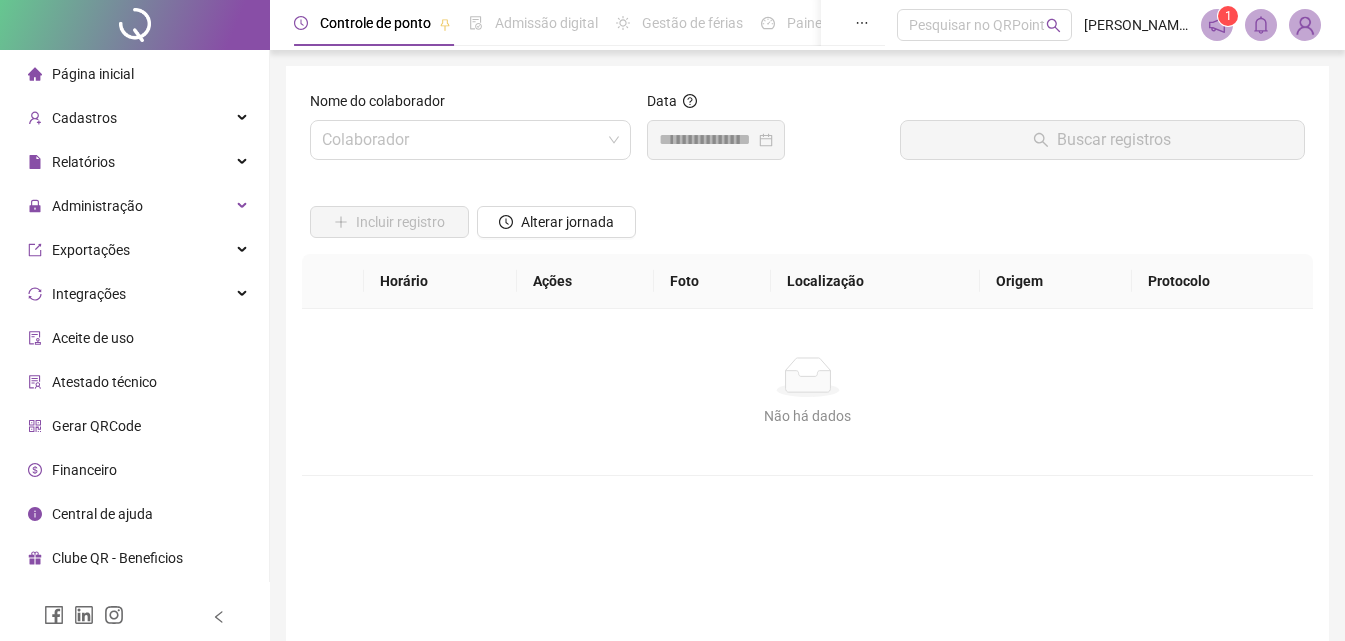 click on "Página inicial" at bounding box center [93, 74] 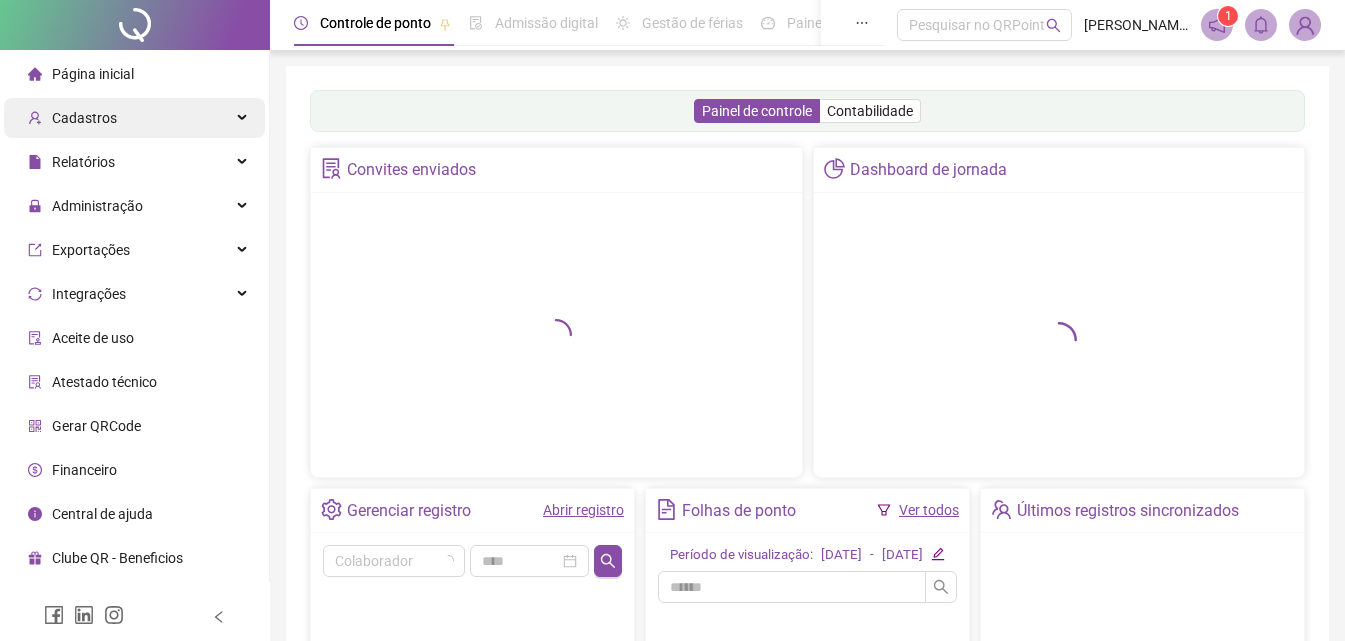 click on "Cadastros" at bounding box center [134, 118] 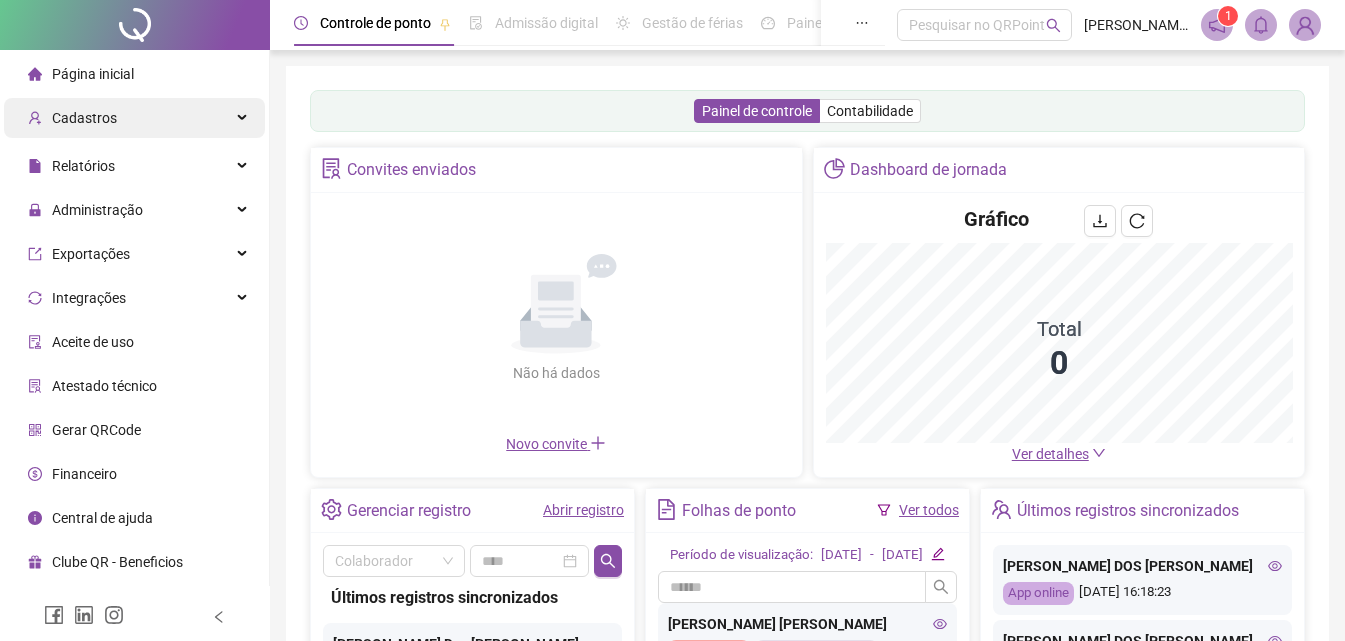 click at bounding box center (244, 118) 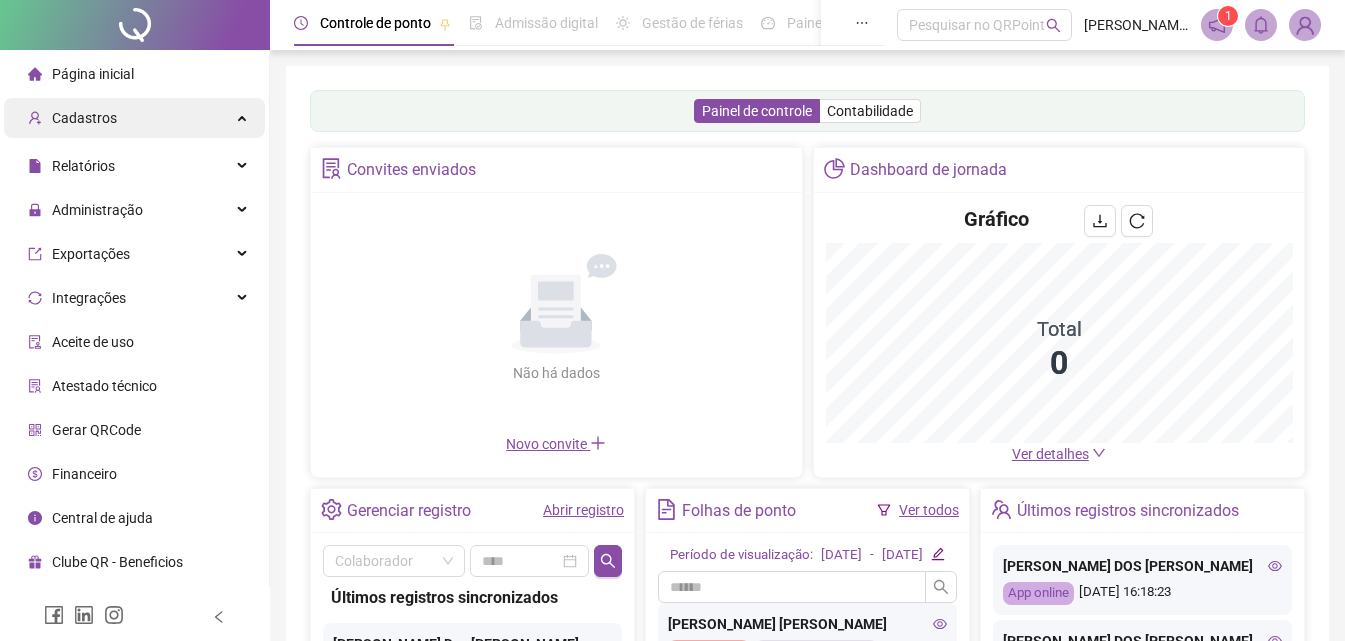click at bounding box center (244, 116) 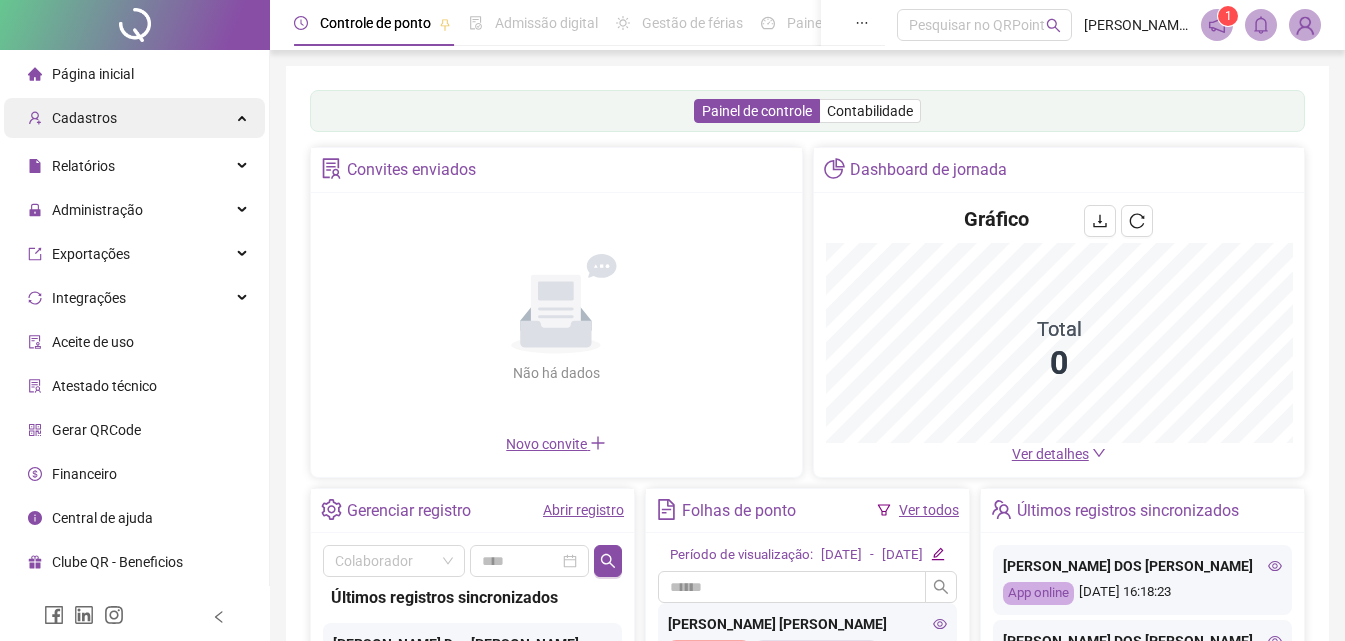 click at bounding box center [244, 116] 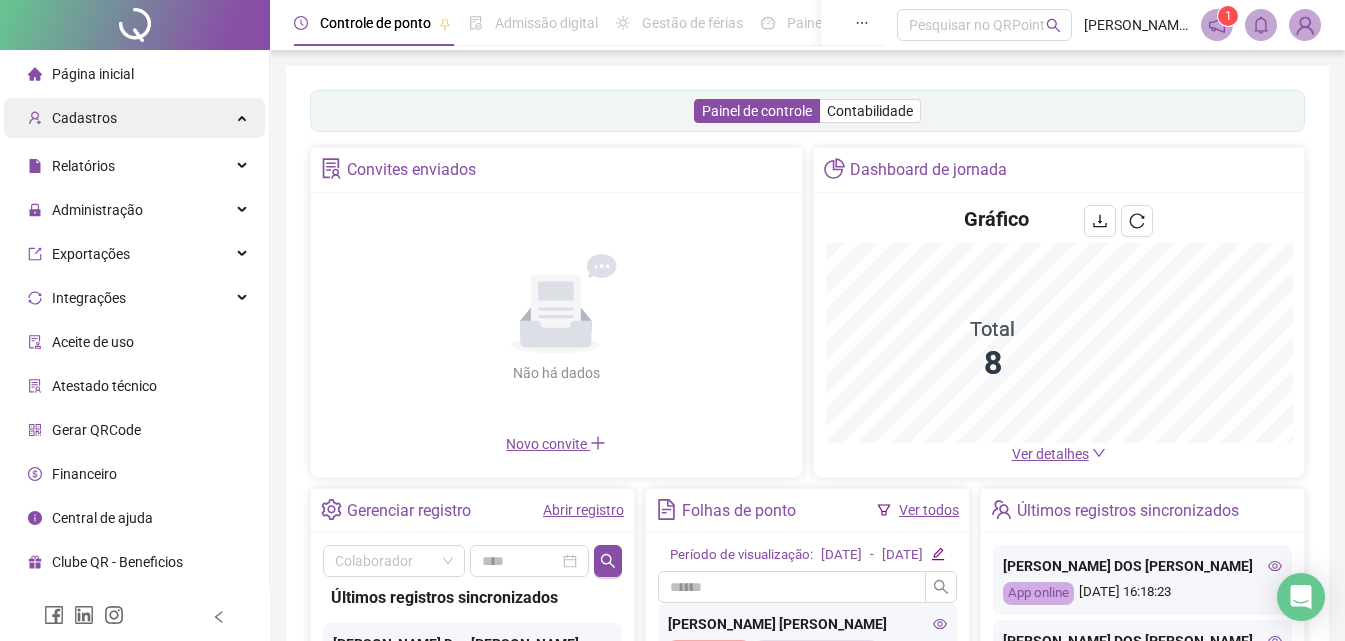 click on "Cadastros" at bounding box center [134, 118] 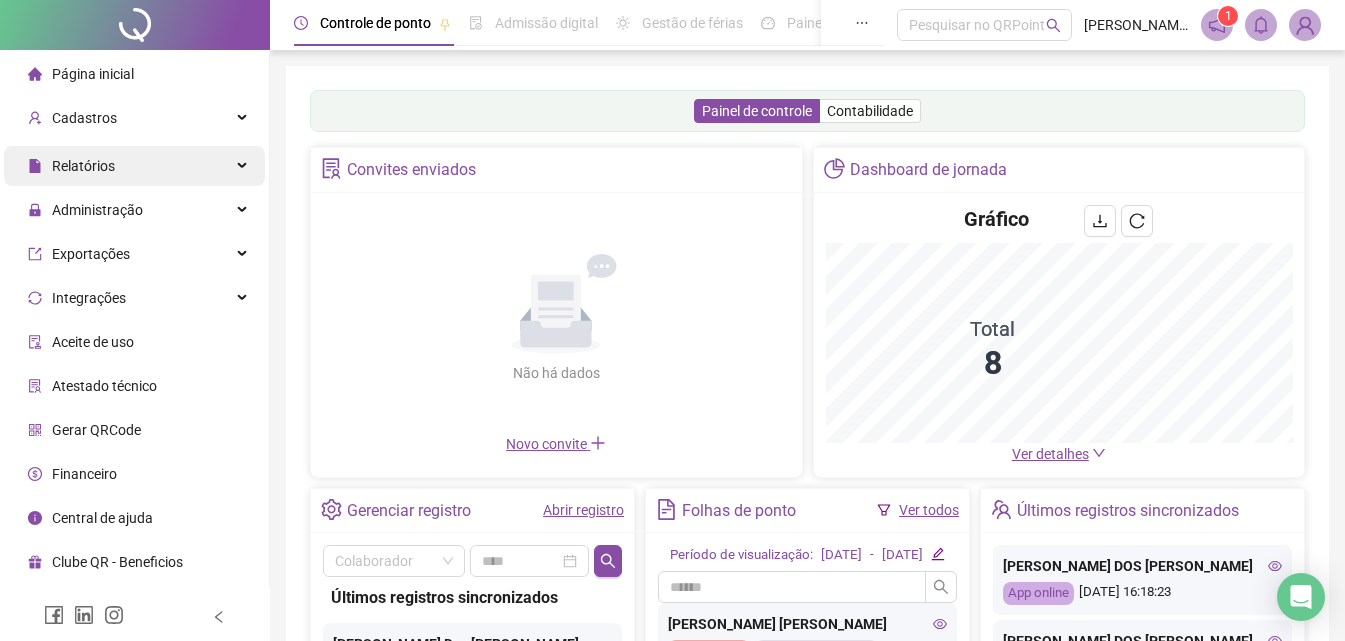click at bounding box center (244, 118) 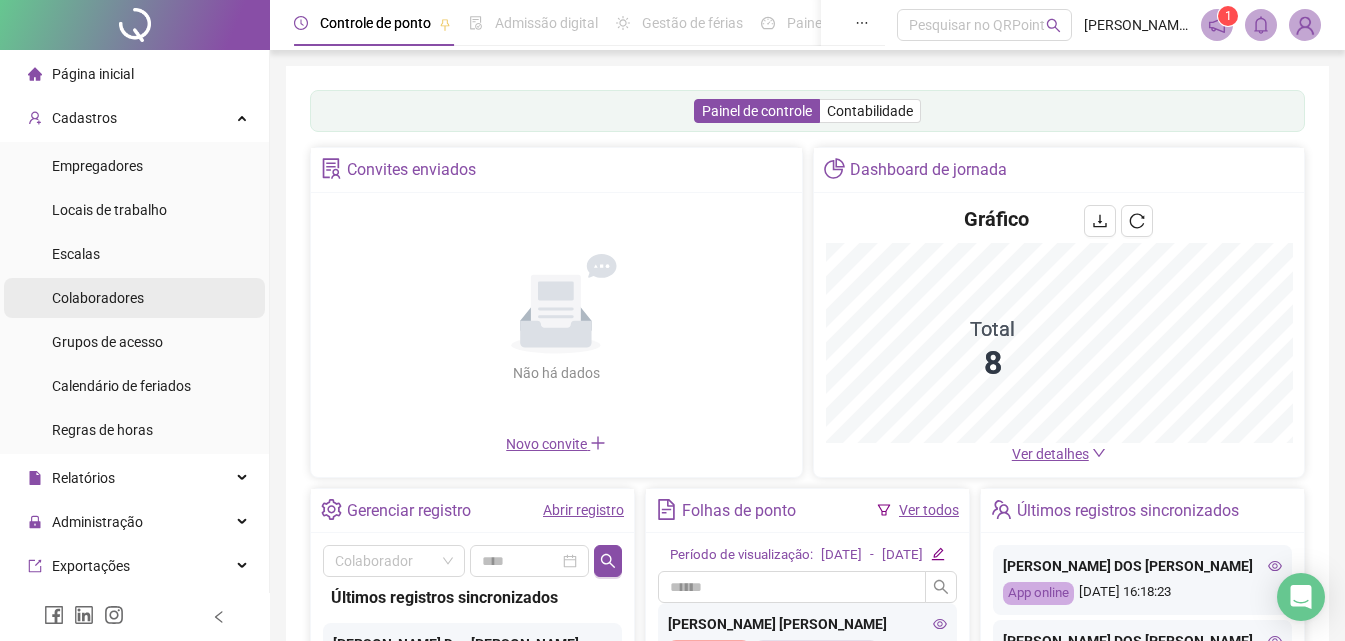 click on "Colaboradores" at bounding box center [98, 298] 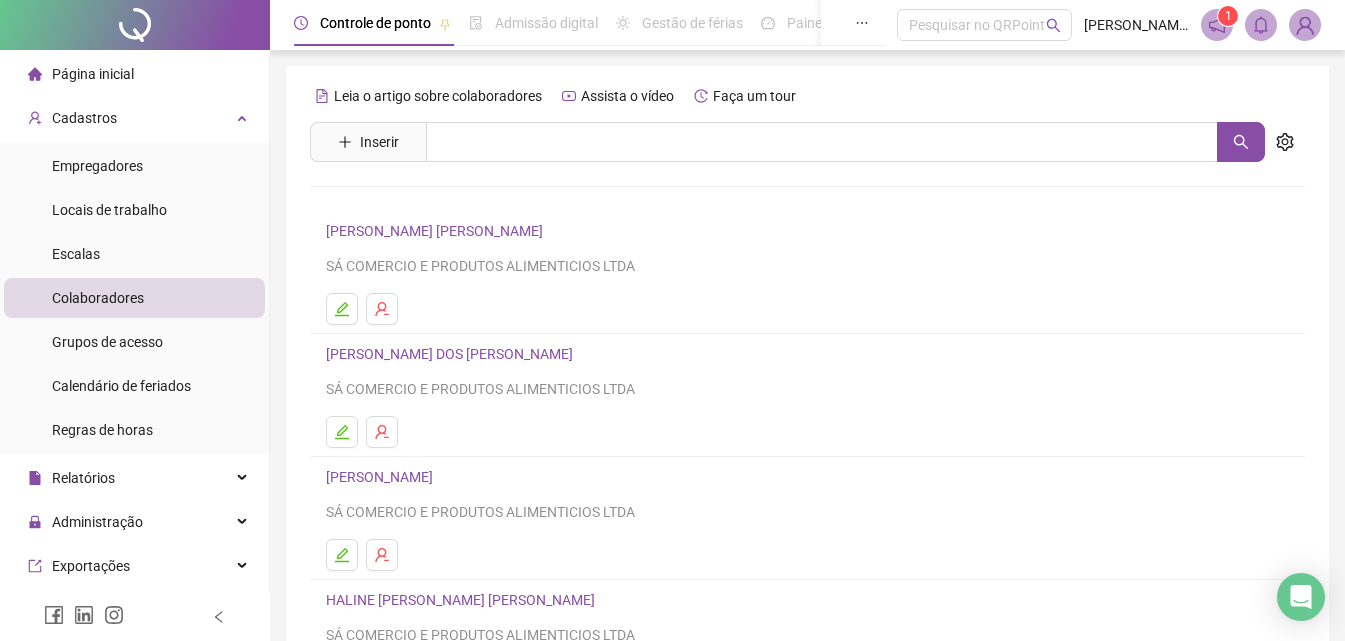 click on "[PERSON_NAME] DOS [PERSON_NAME]" at bounding box center [452, 354] 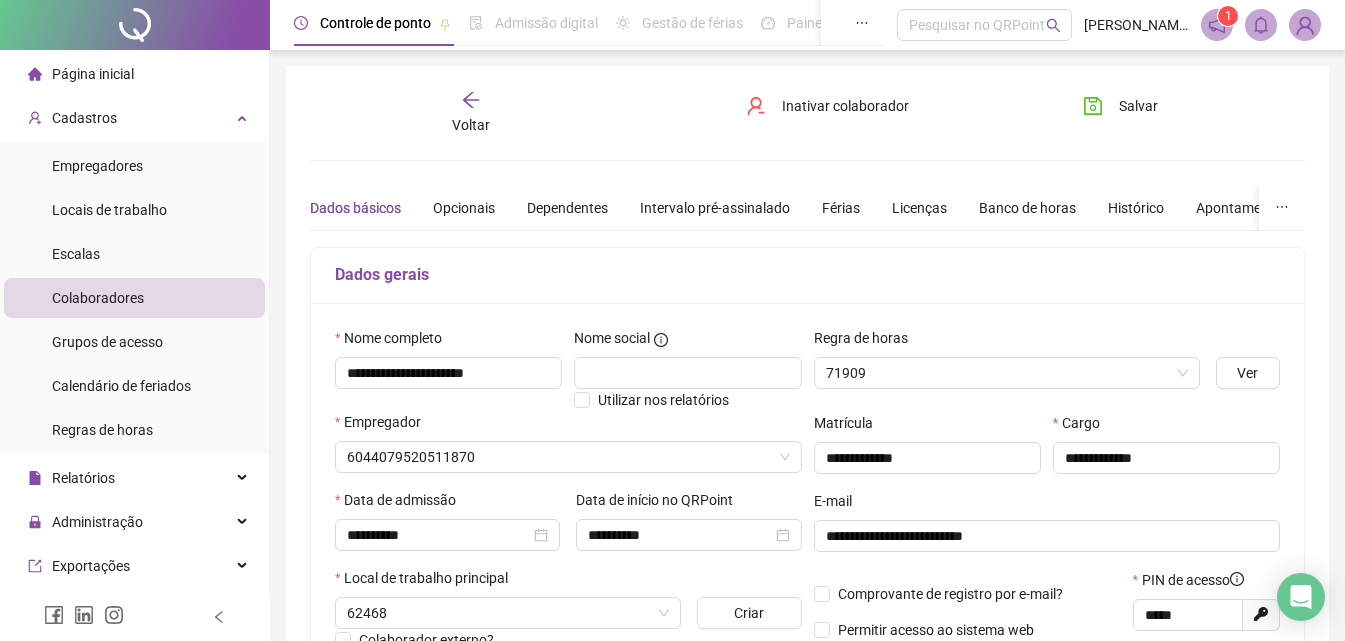 type on "**********" 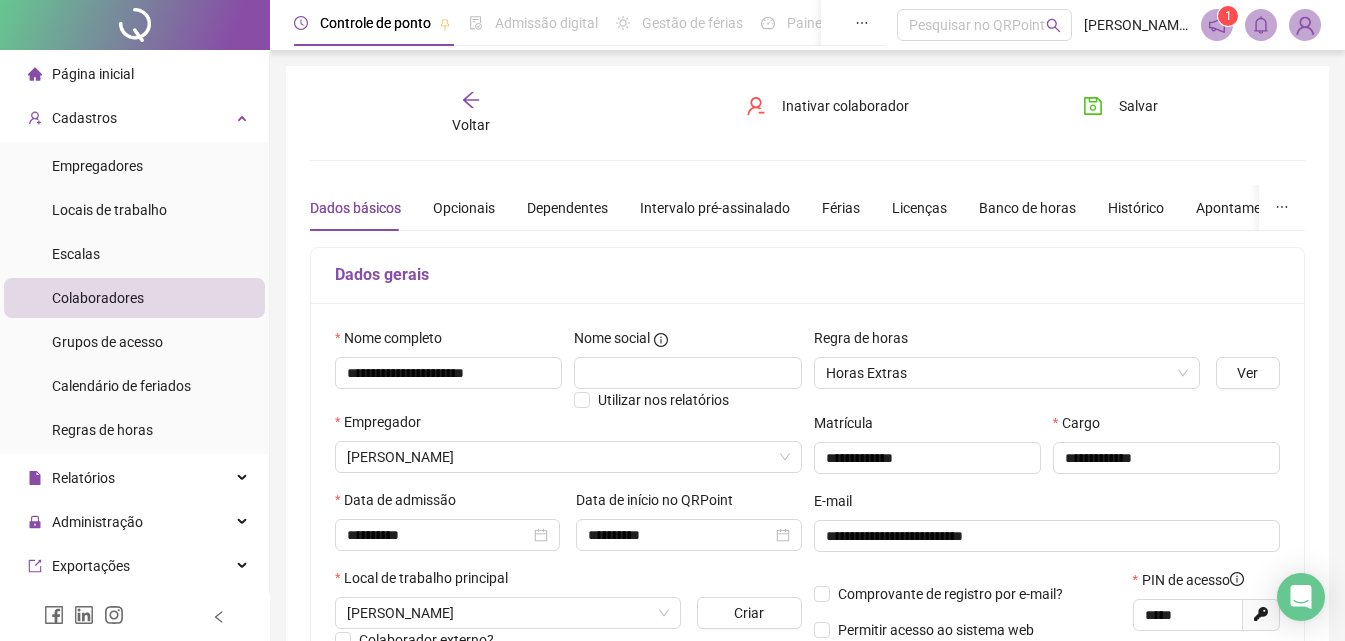 type on "**********" 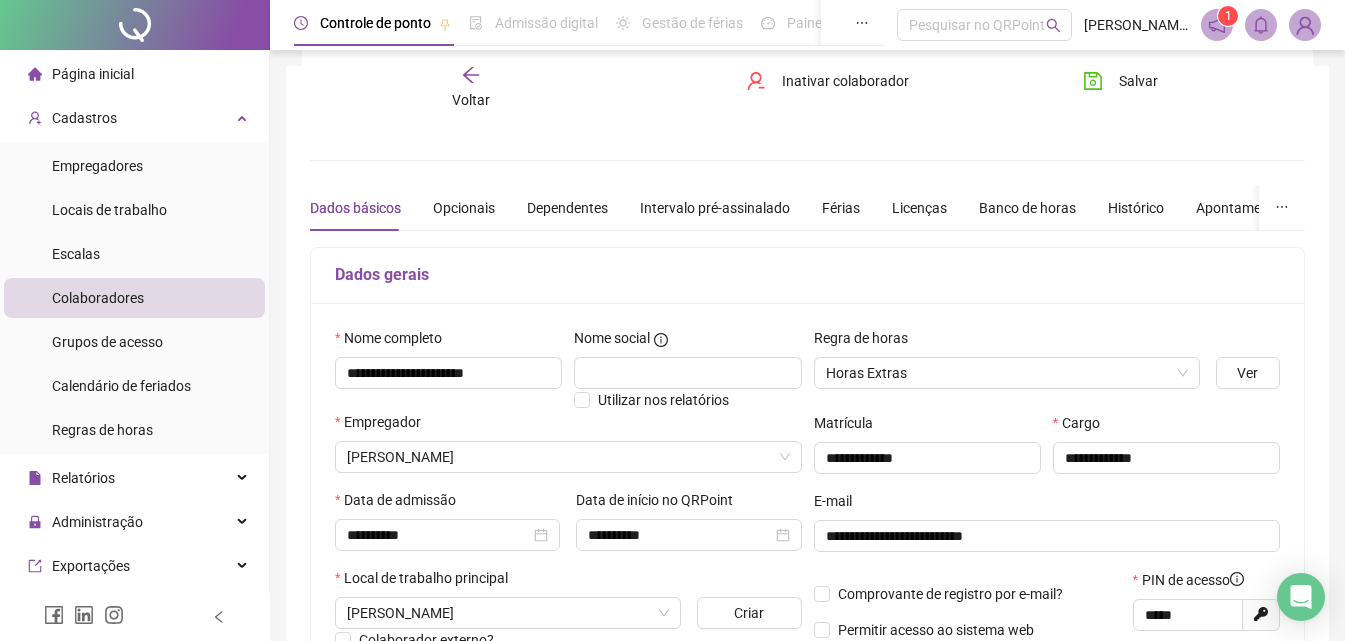 scroll, scrollTop: 440, scrollLeft: 0, axis: vertical 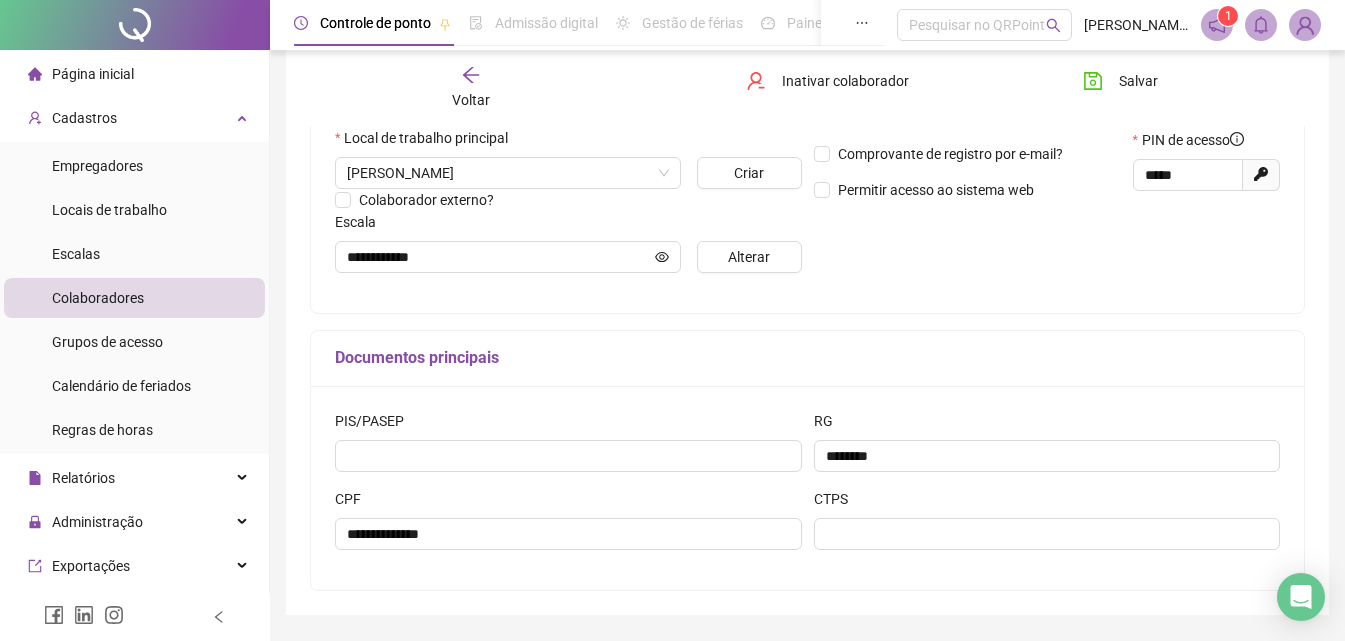 click on "Colaboradores" at bounding box center (134, 298) 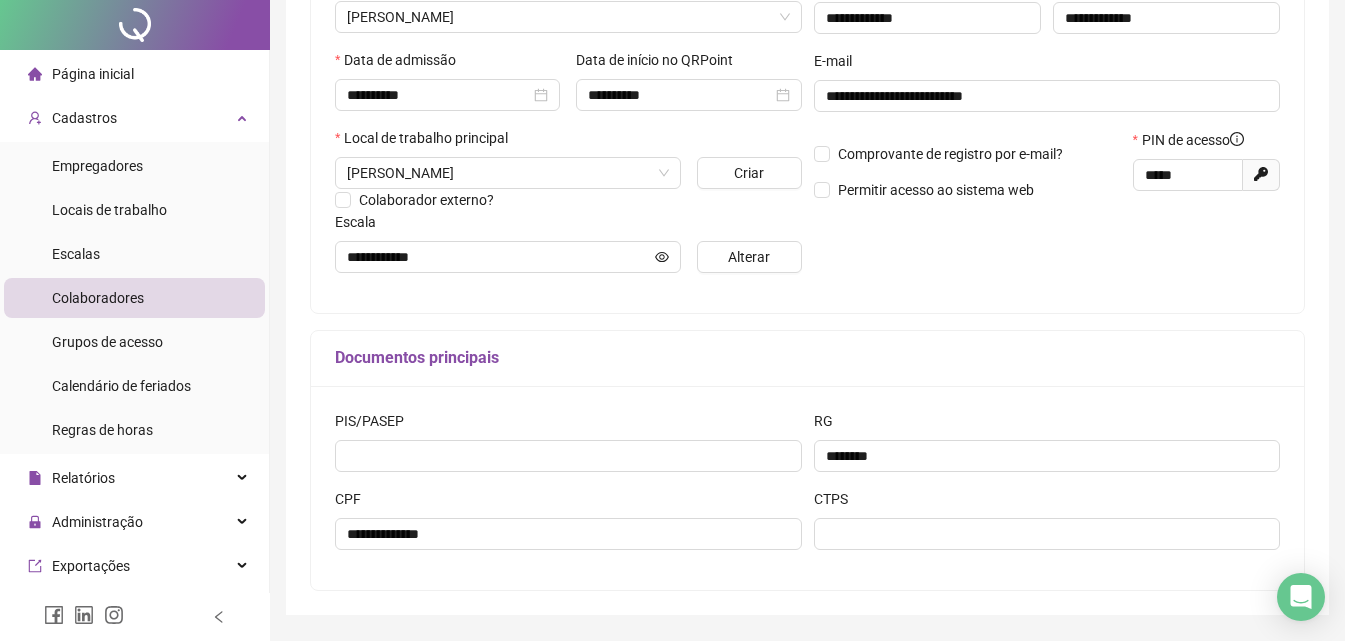 scroll, scrollTop: 0, scrollLeft: 0, axis: both 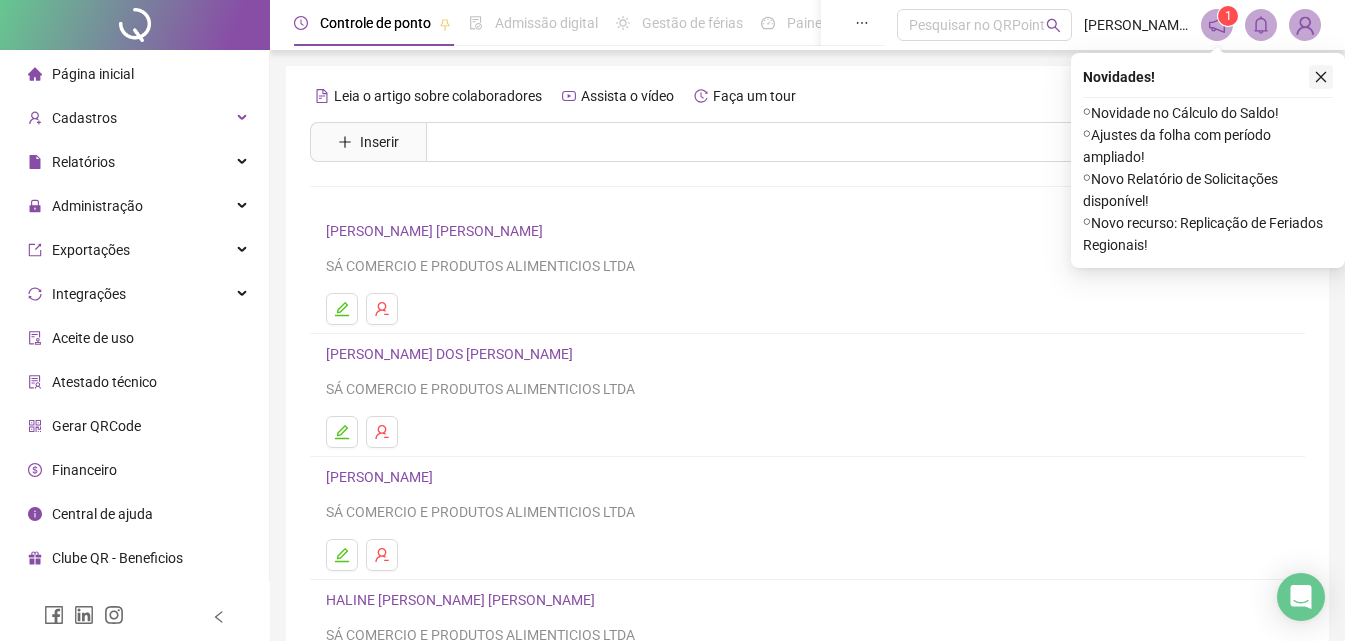 click 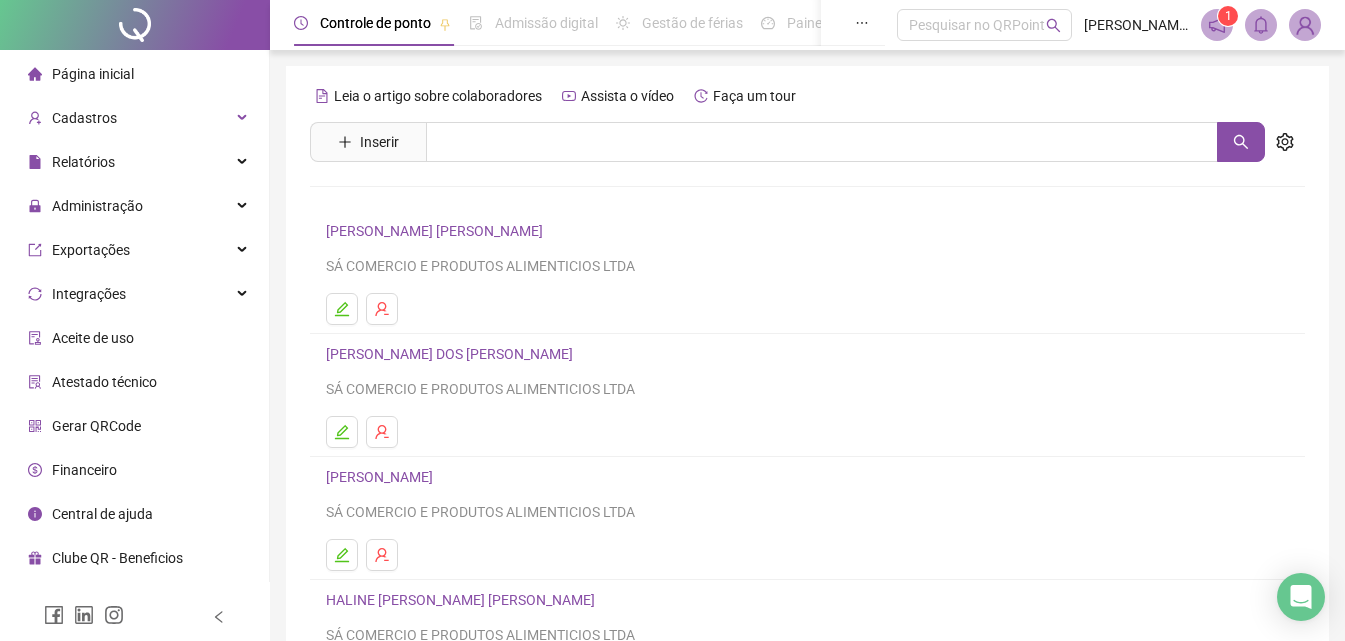scroll, scrollTop: 160, scrollLeft: 0, axis: vertical 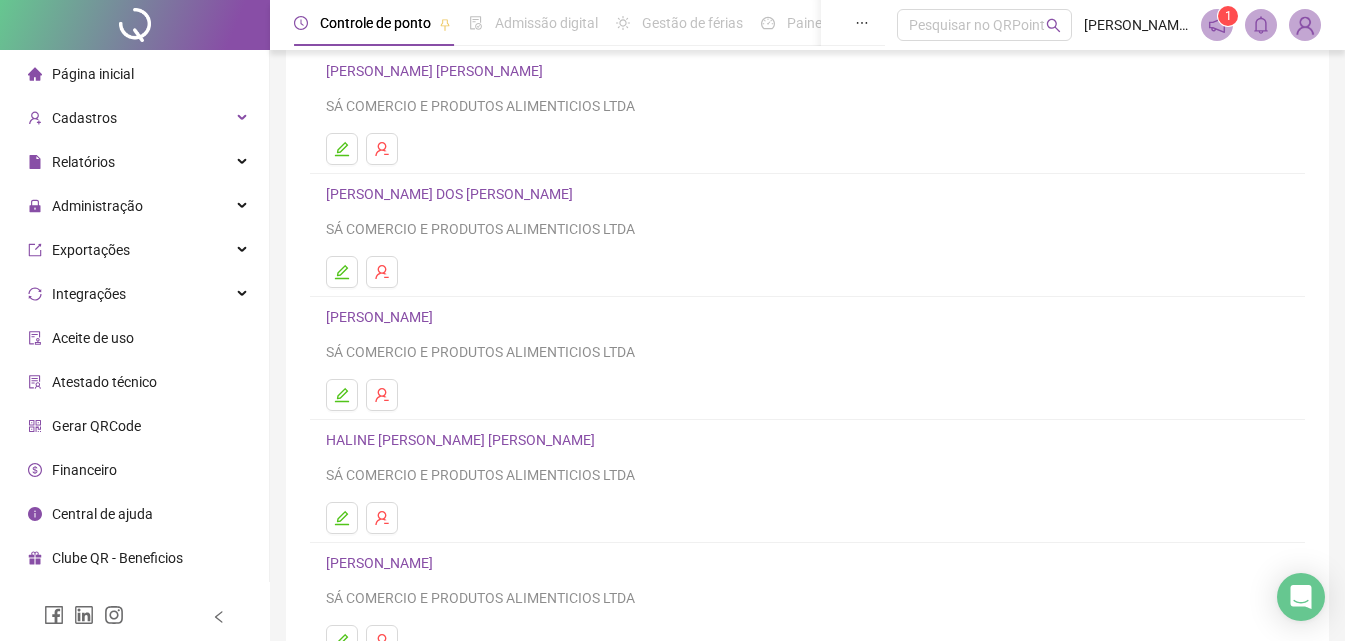 click on "[PERSON_NAME] DOS [PERSON_NAME]" at bounding box center [452, 194] 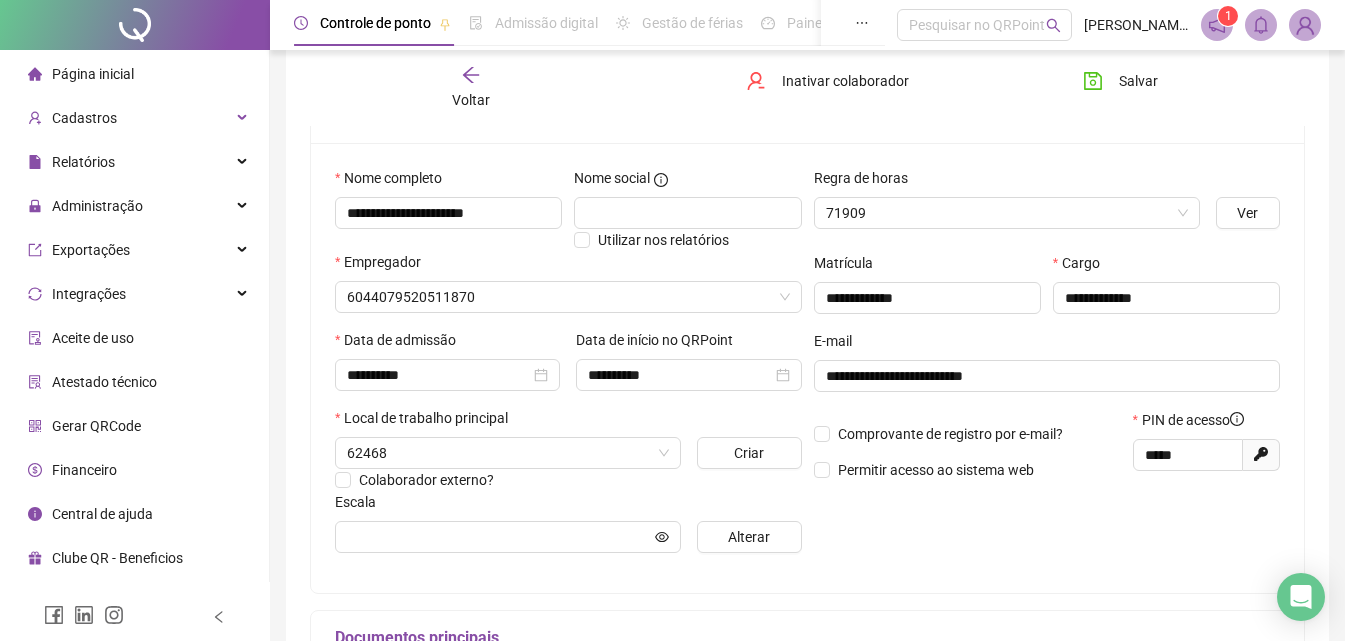 type on "**********" 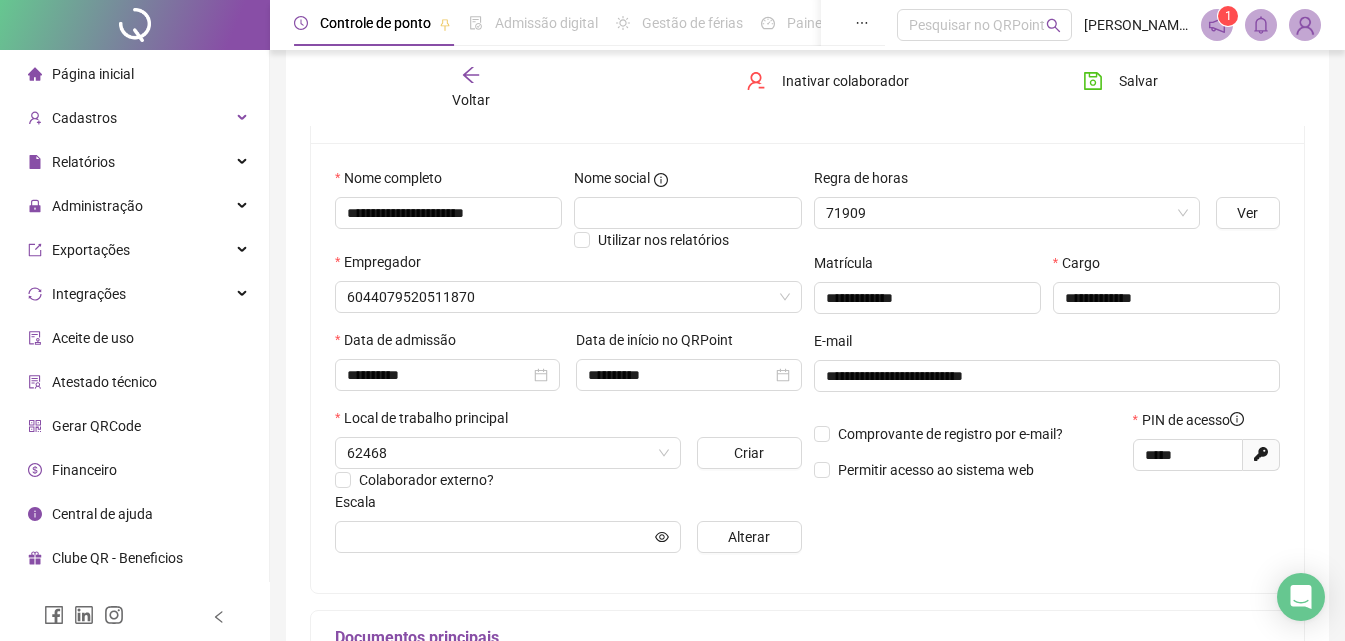 scroll, scrollTop: 170, scrollLeft: 0, axis: vertical 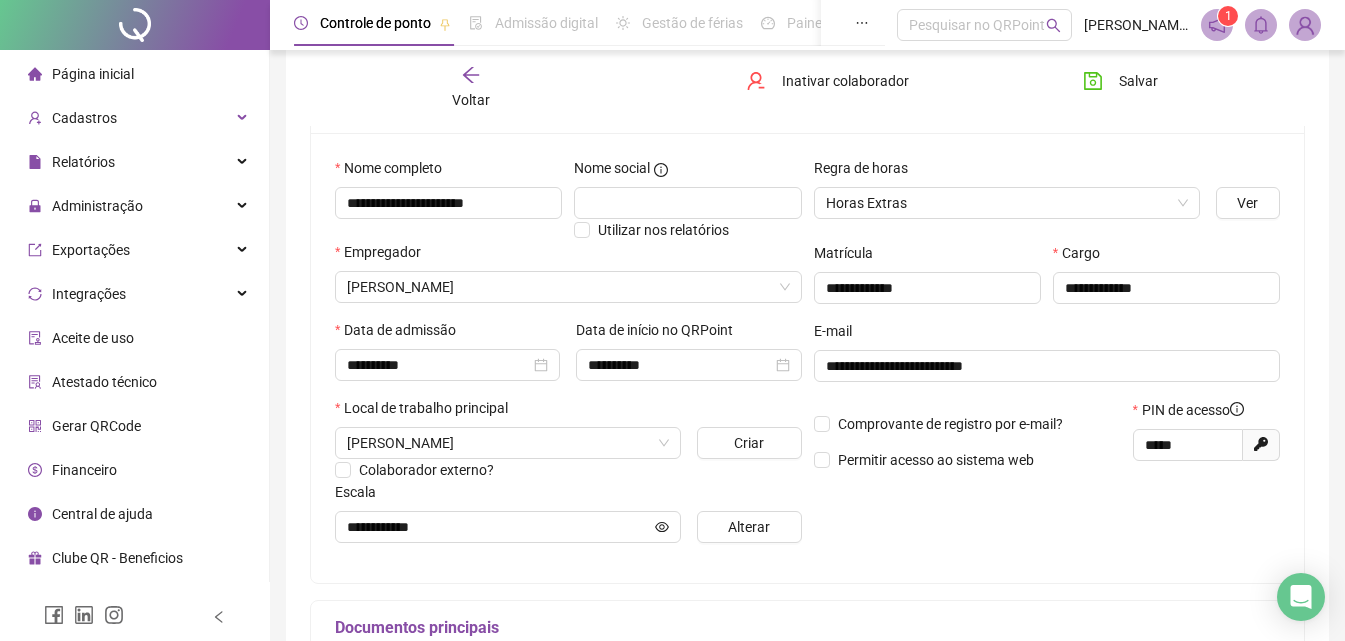 type on "**********" 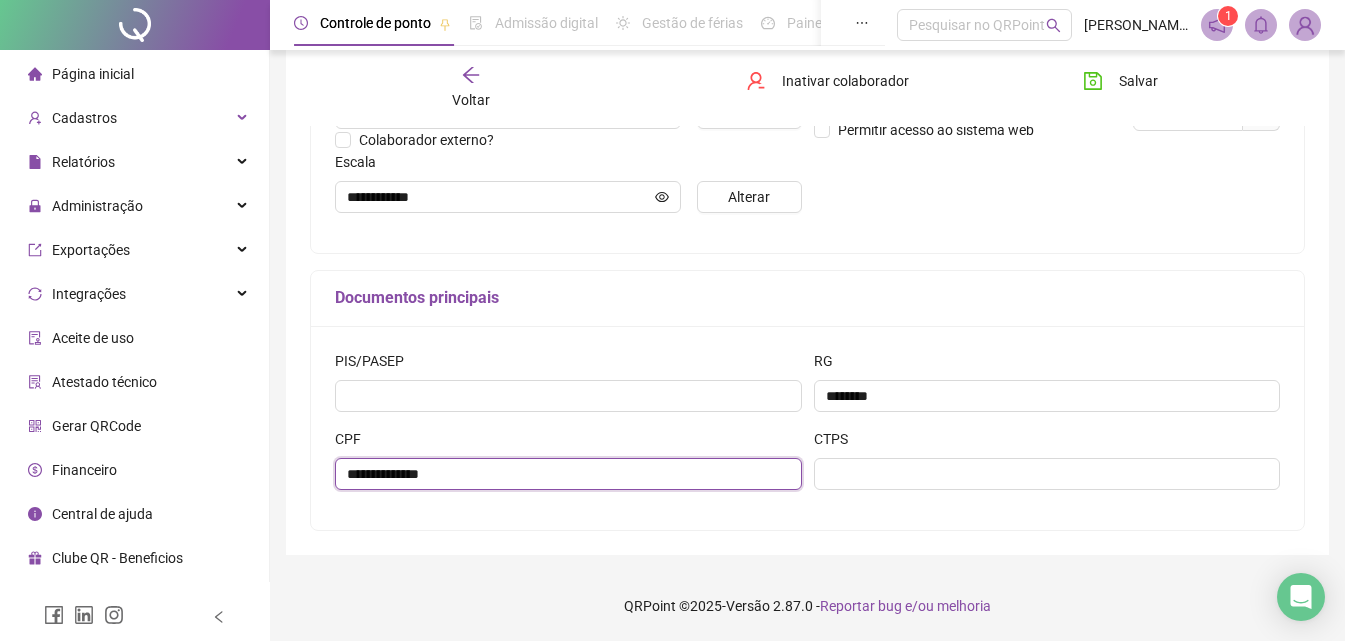 click on "**********" at bounding box center [568, 474] 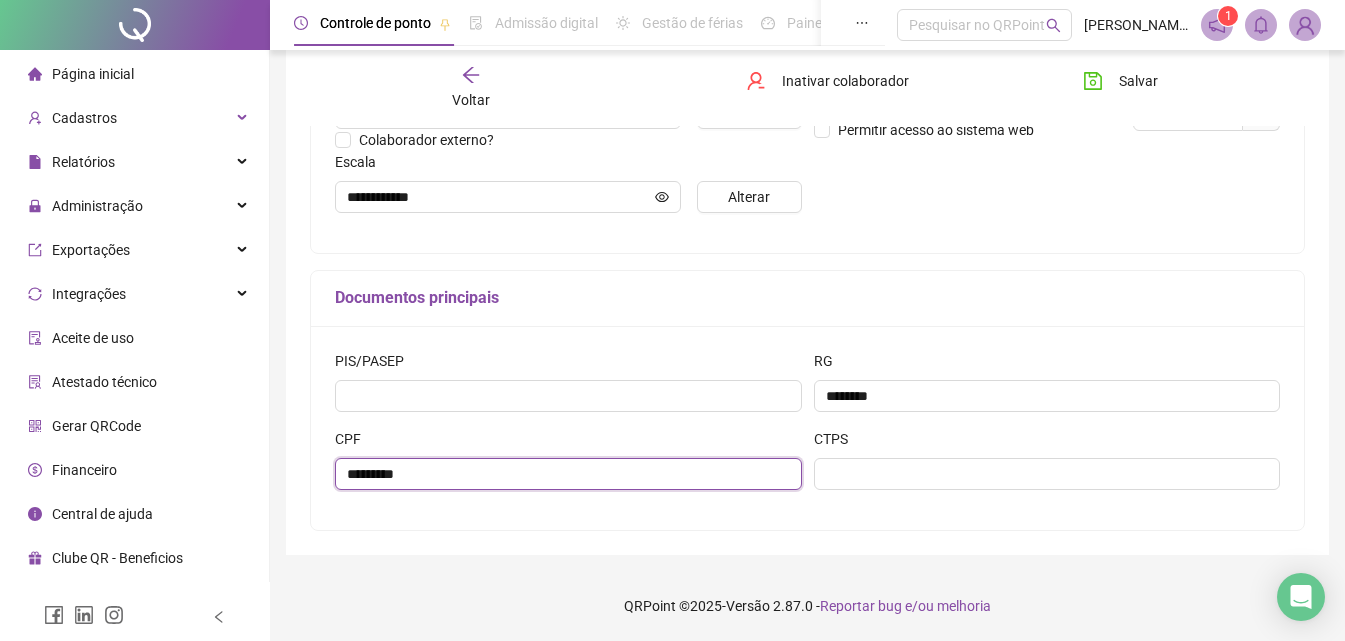 click on "*********" at bounding box center [568, 474] 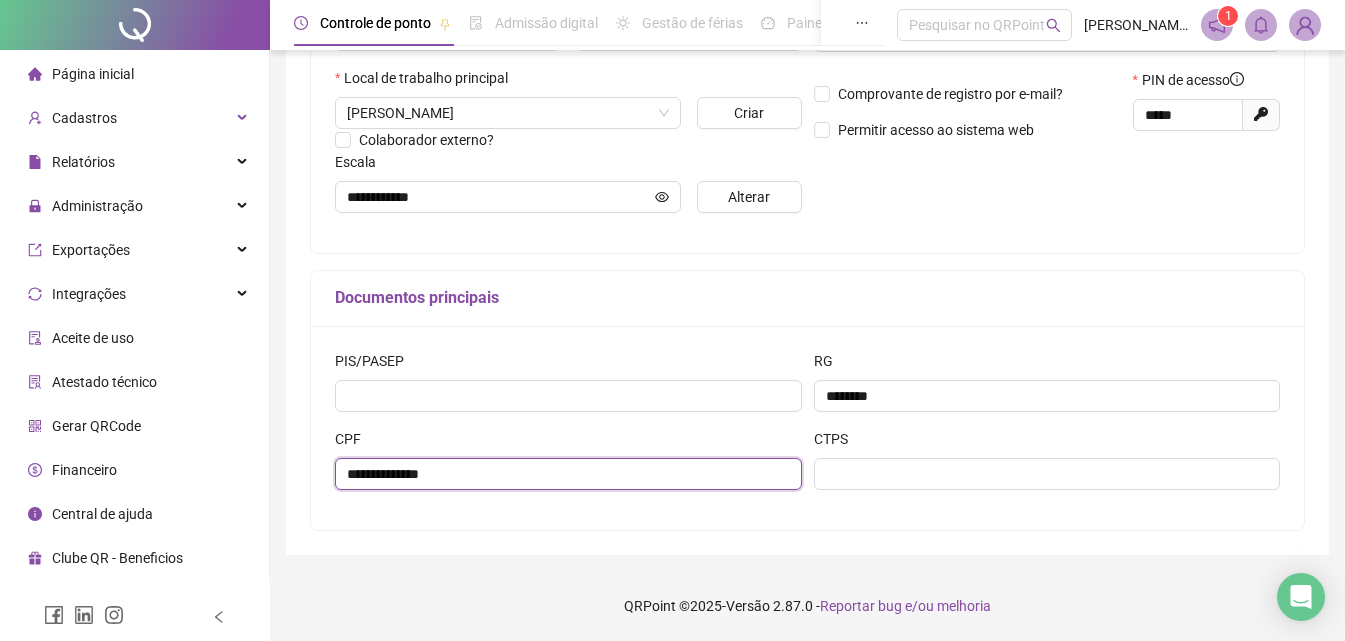 scroll, scrollTop: 0, scrollLeft: 0, axis: both 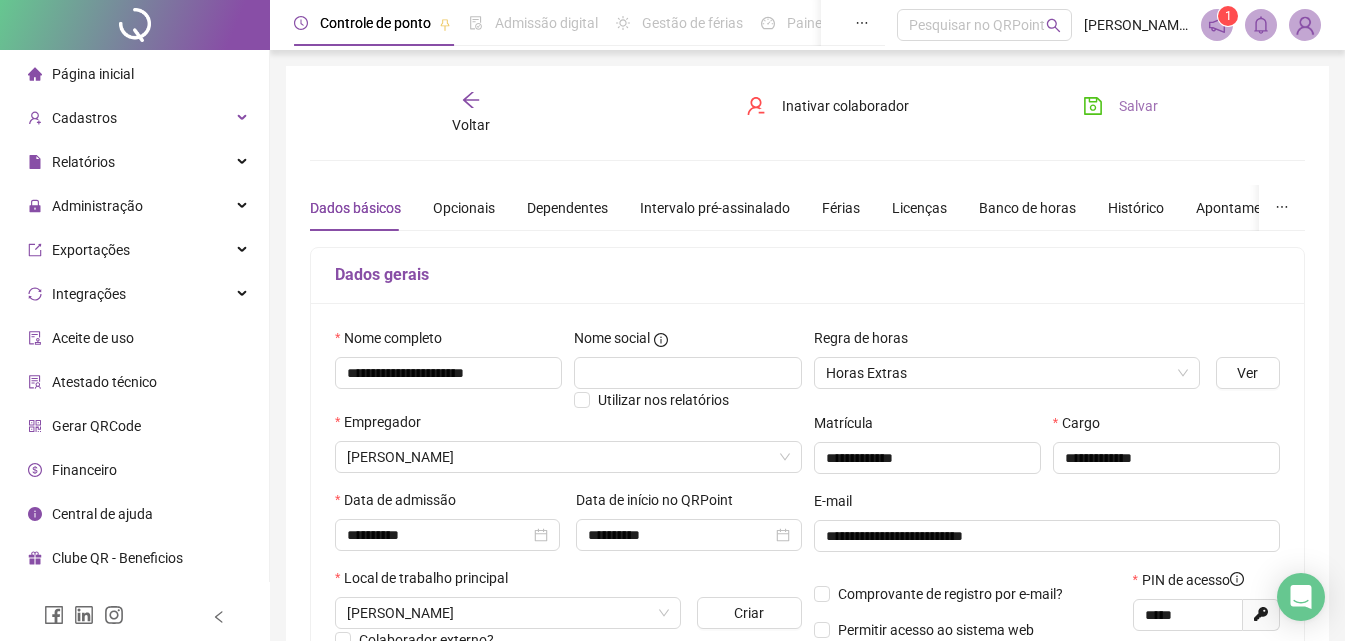 type on "**********" 